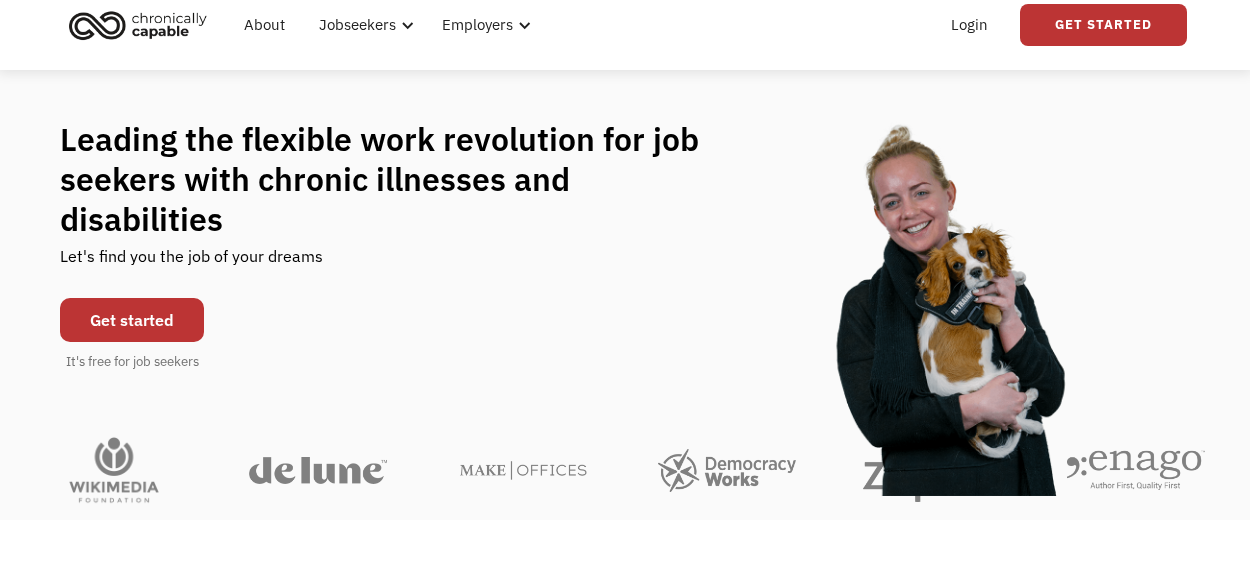 scroll, scrollTop: 0, scrollLeft: 0, axis: both 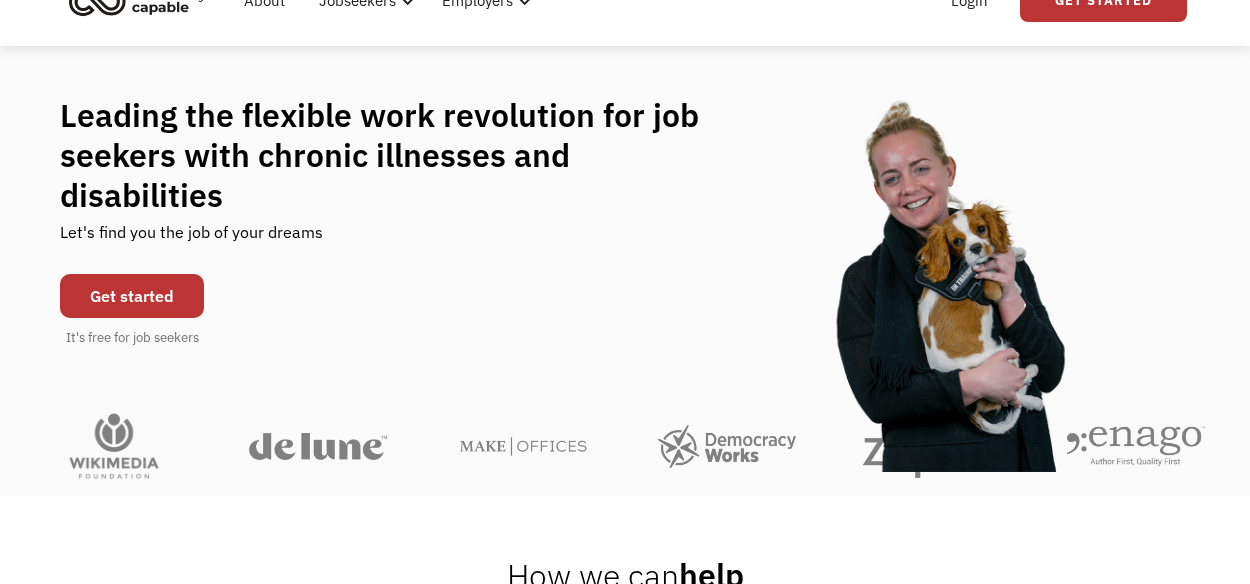 click on "Get started" at bounding box center [132, 296] 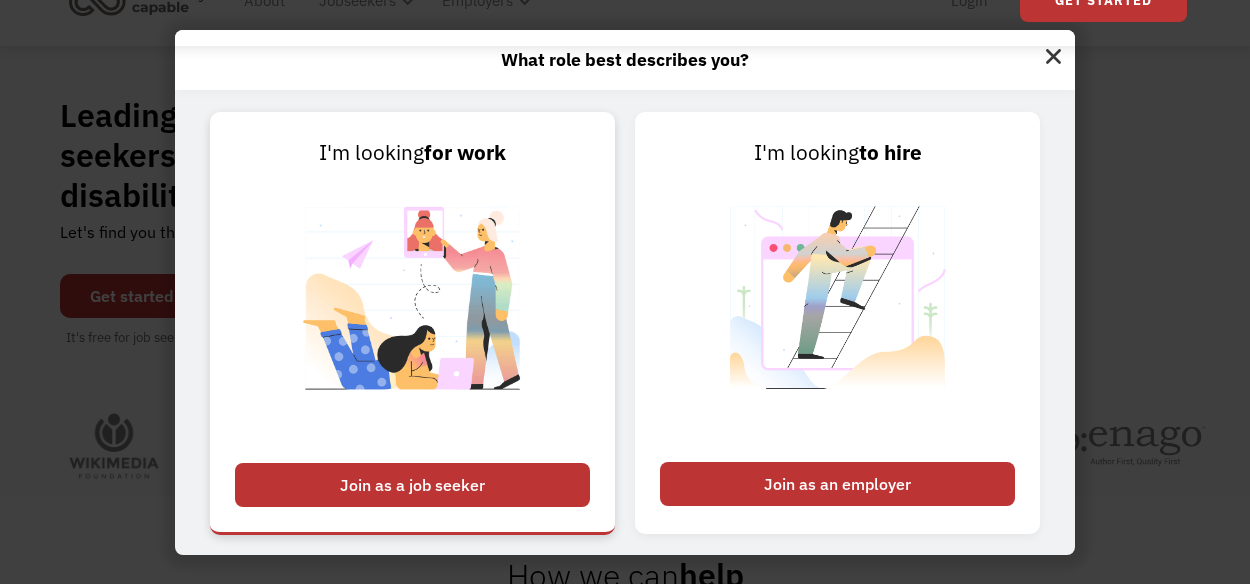 click on "Join as a job seeker" at bounding box center [412, 485] 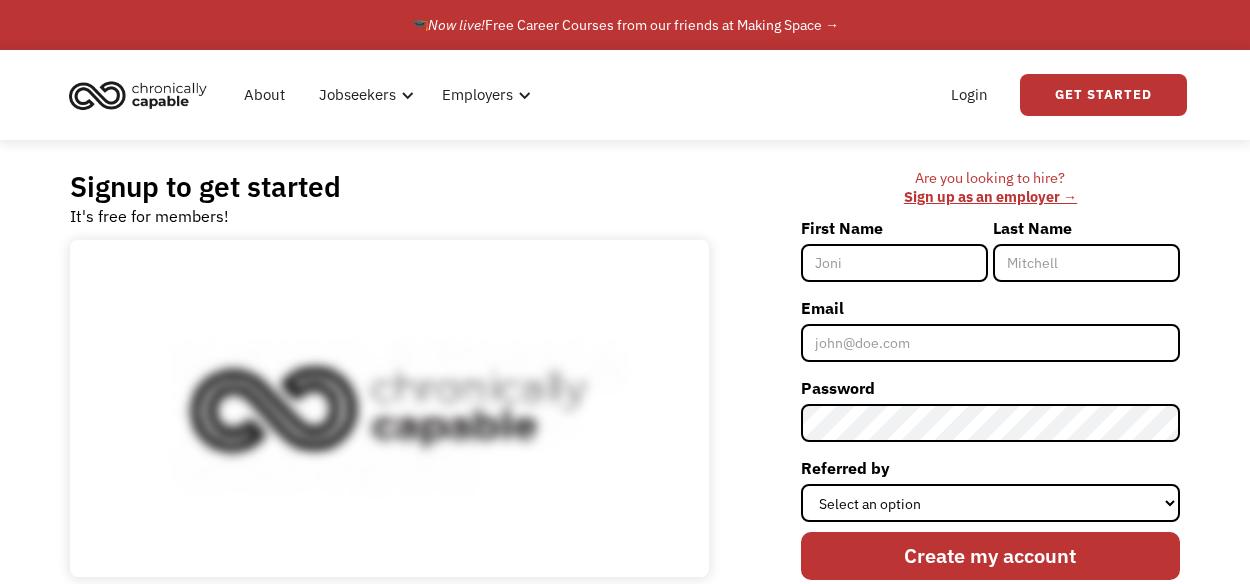 click on "First Name" at bounding box center (894, 263) 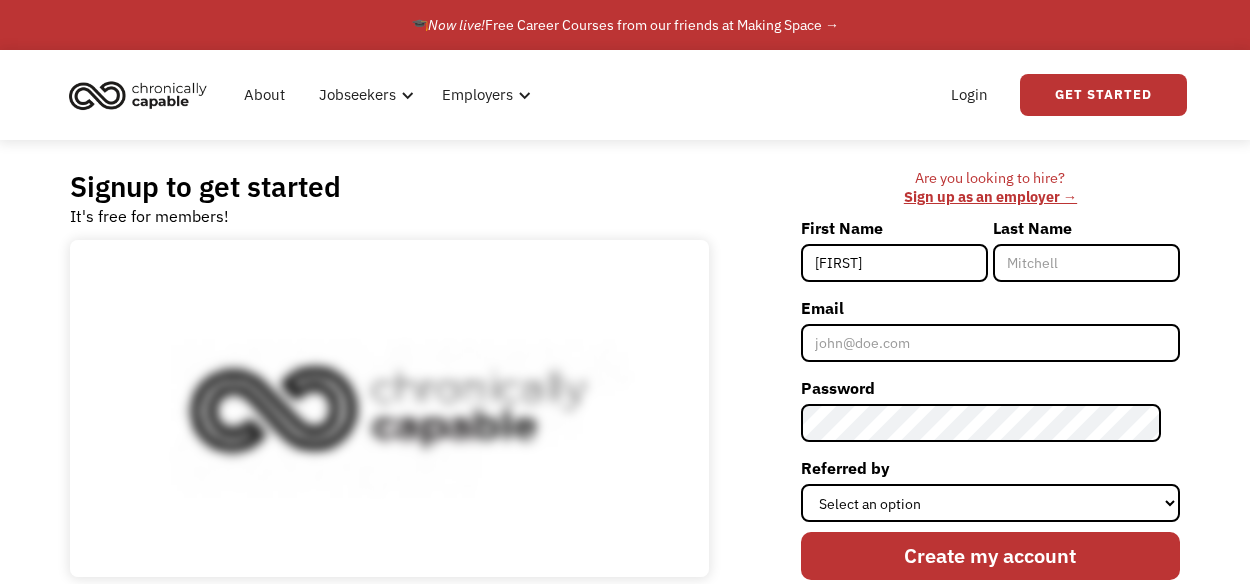 scroll, scrollTop: 0, scrollLeft: 0, axis: both 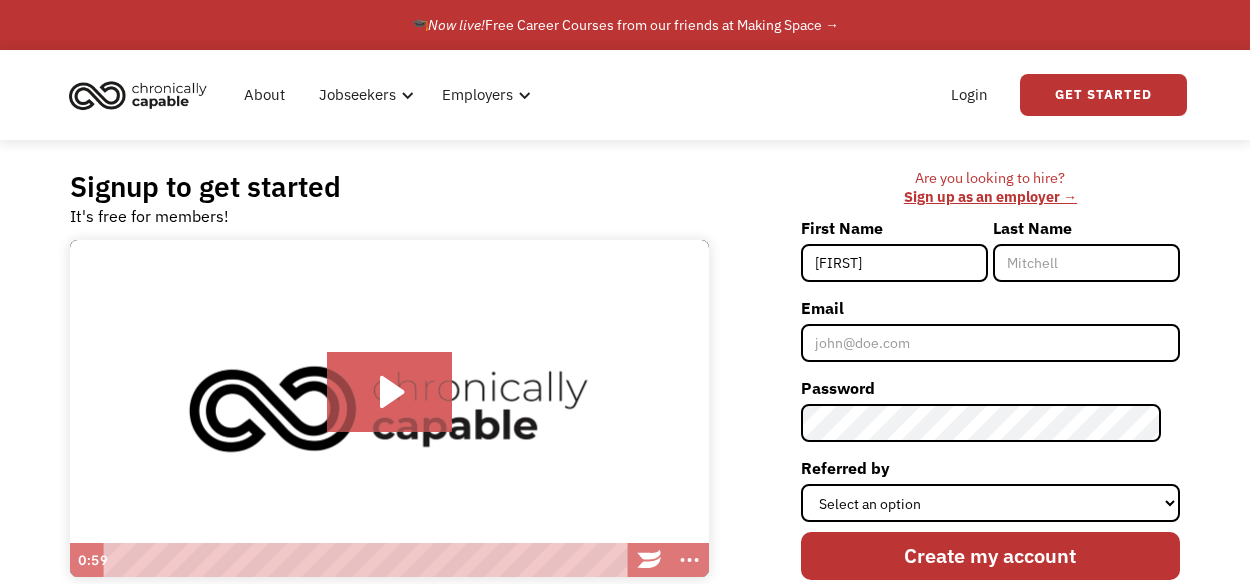 type on "[FIRST]" 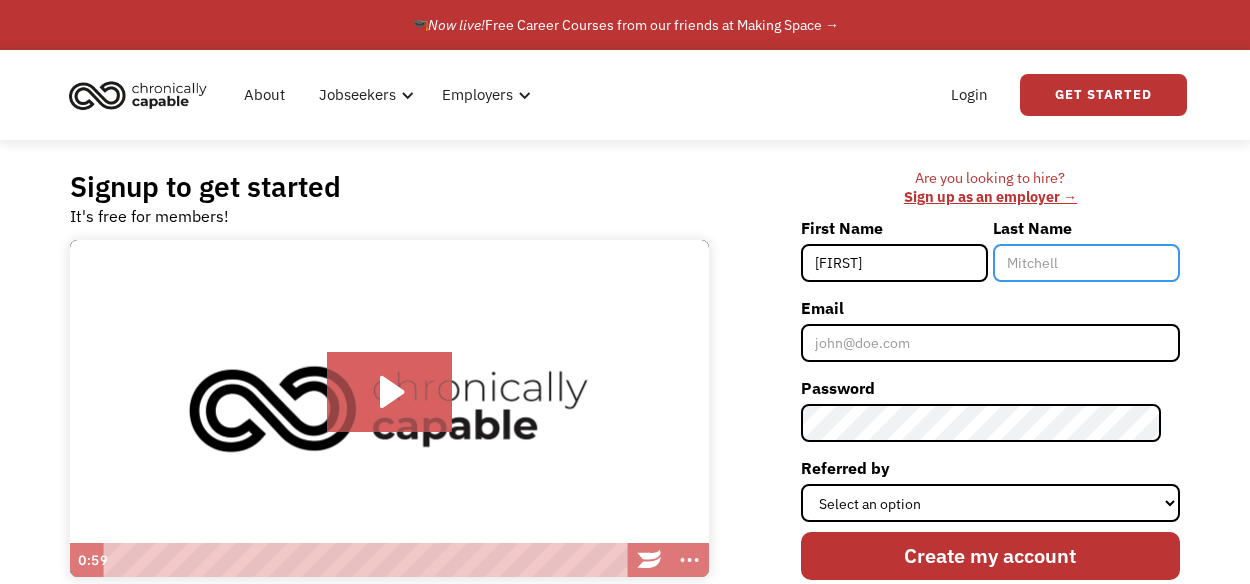 click on "Last Name" at bounding box center (1086, 263) 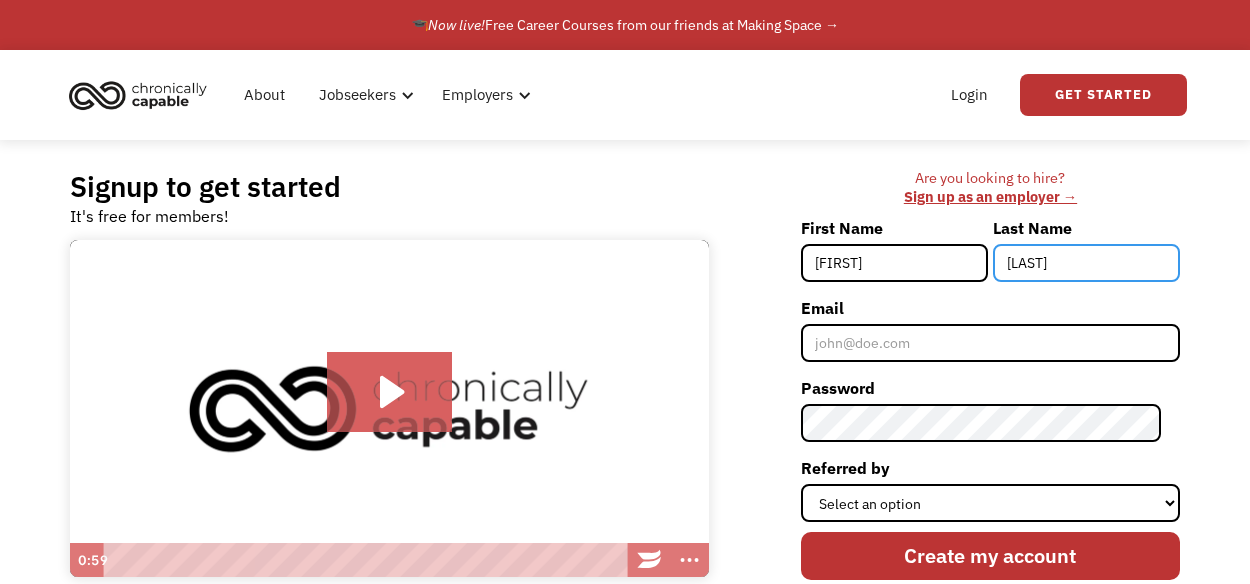 type on "[LAST]" 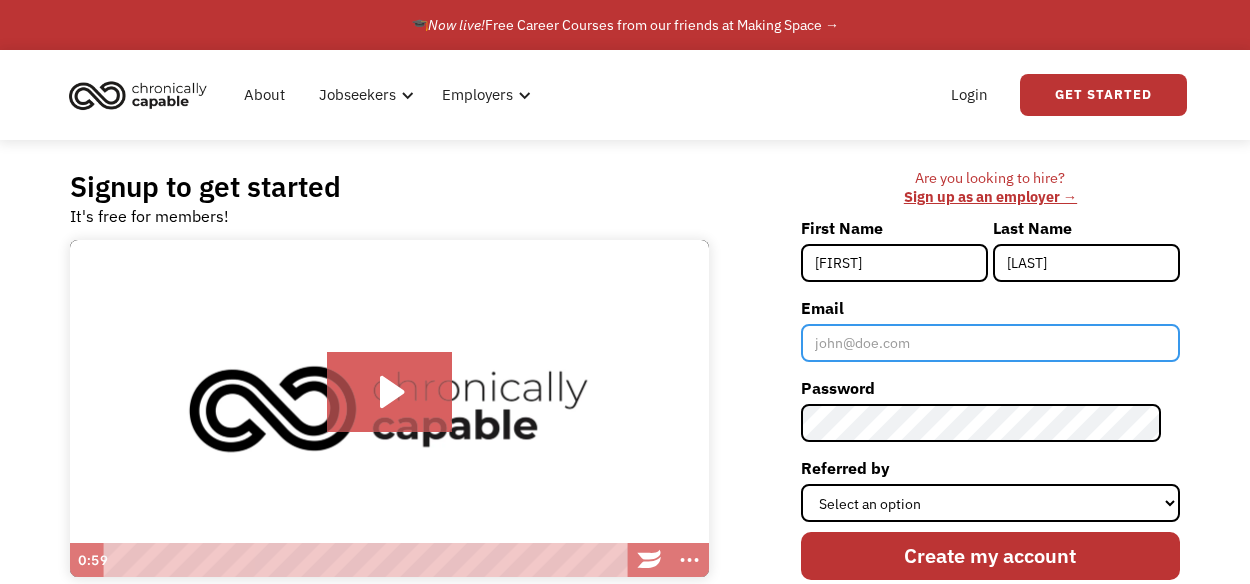 click on "Email" at bounding box center (990, 343) 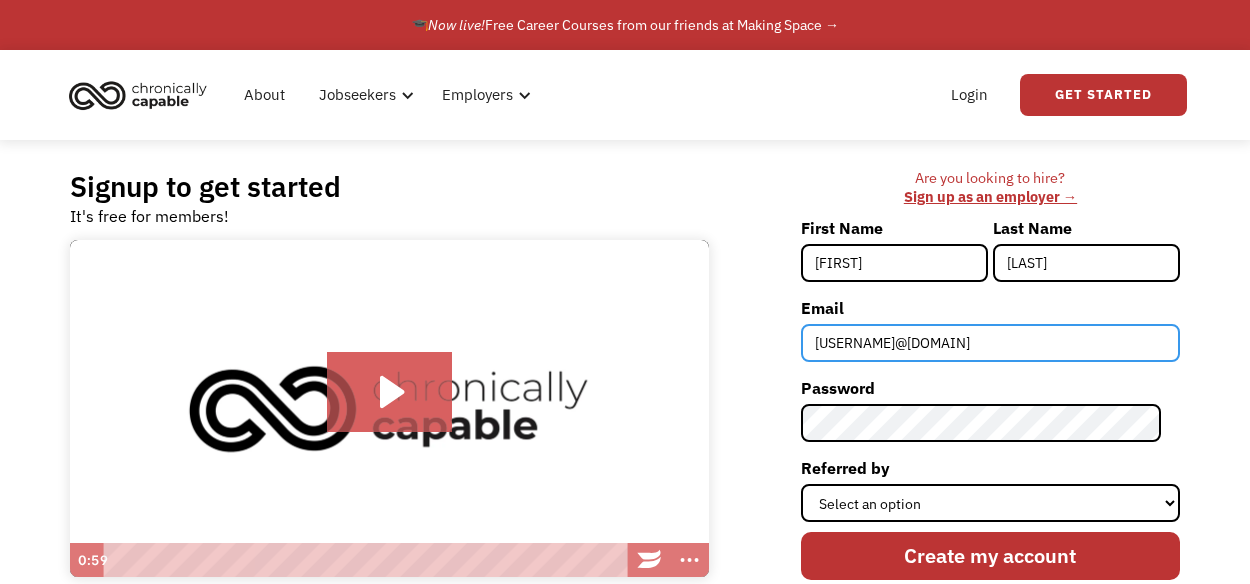 type on "[USERNAME]@[EXAMPLE].COM" 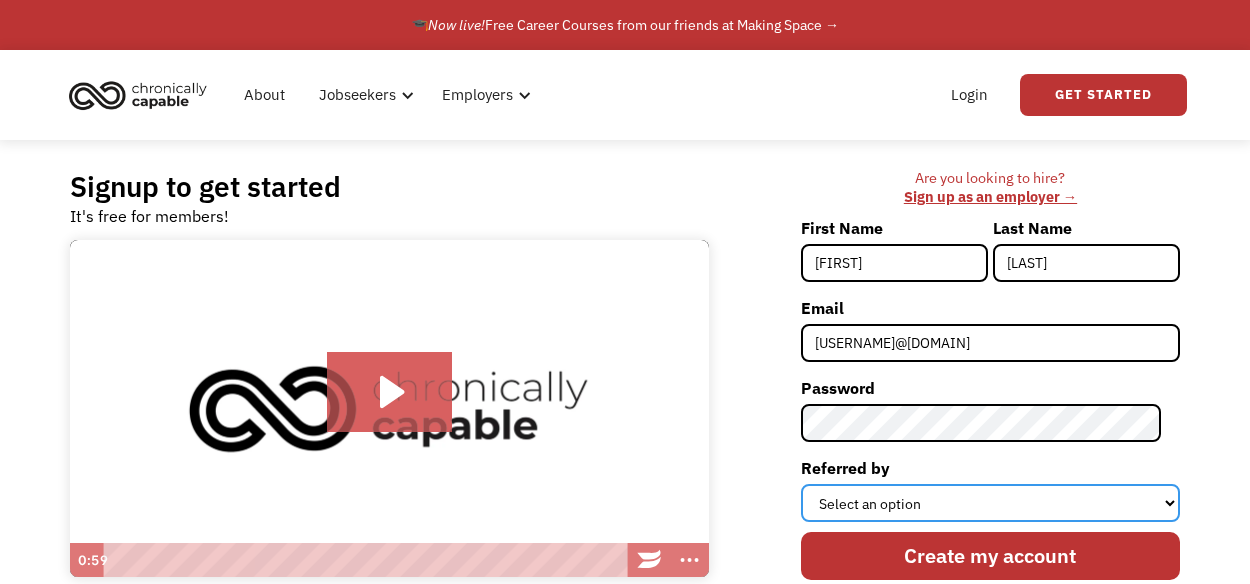 click on "Select an option Instagram Facebook Twitter Search Engine News Article Word of Mouth Employer Other" at bounding box center (990, 503) 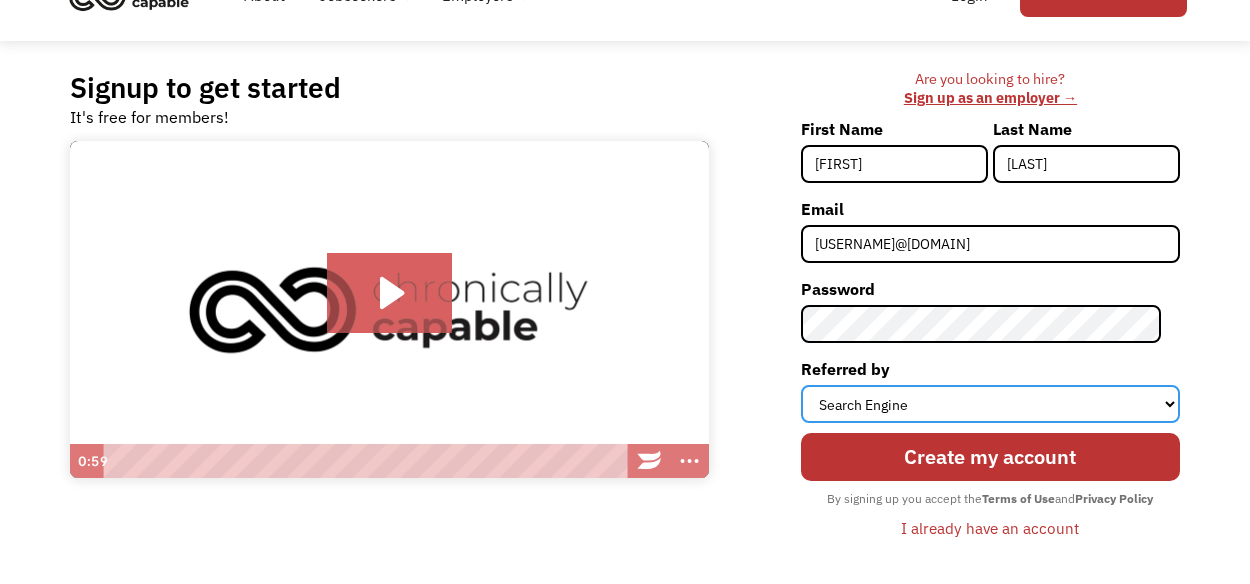 scroll, scrollTop: 101, scrollLeft: 0, axis: vertical 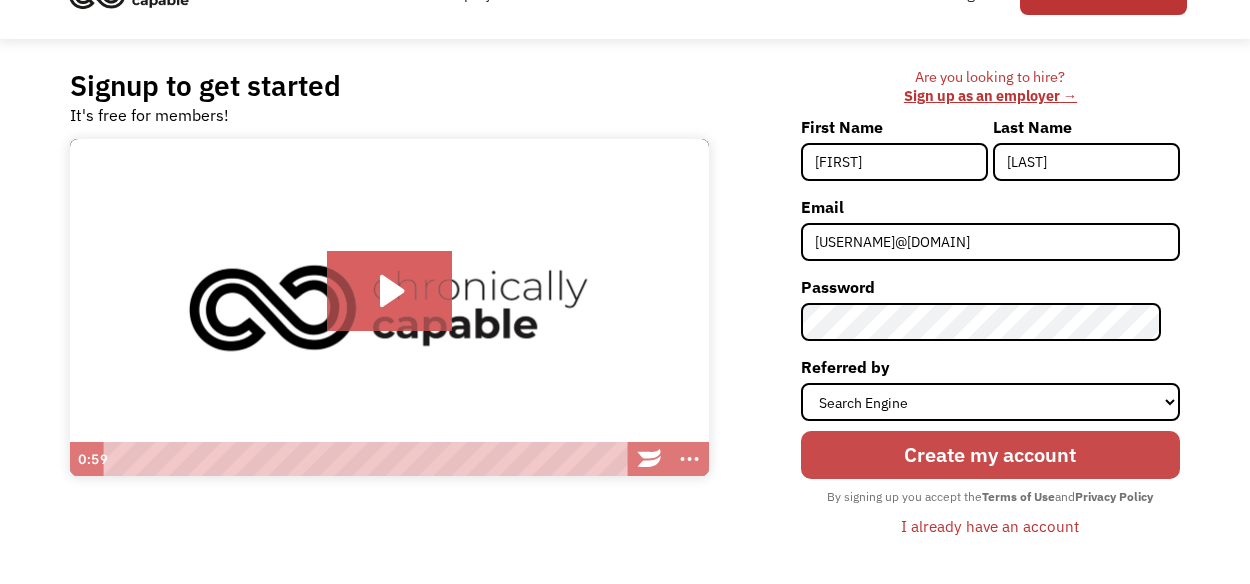 click on "Create my account" at bounding box center (990, 454) 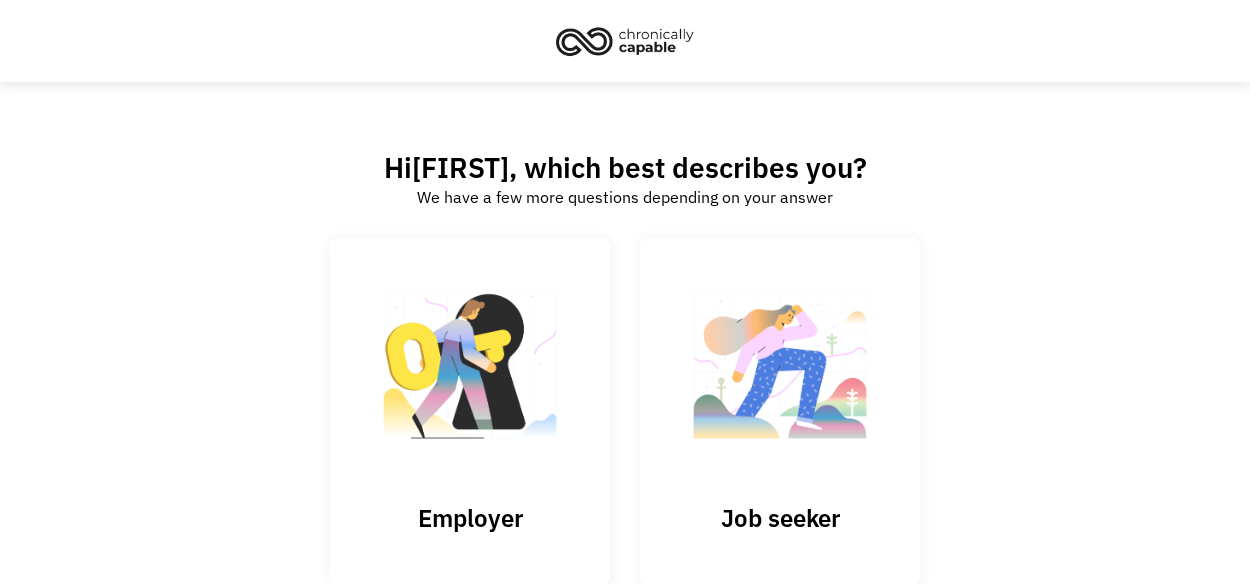 scroll, scrollTop: 0, scrollLeft: 0, axis: both 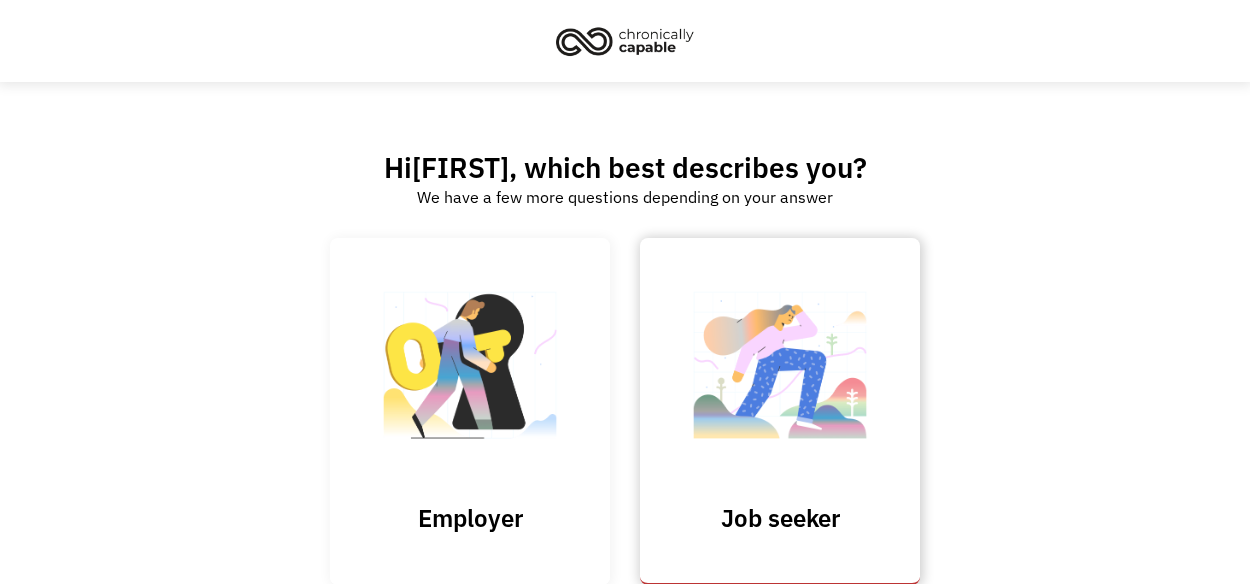 click at bounding box center [780, 375] 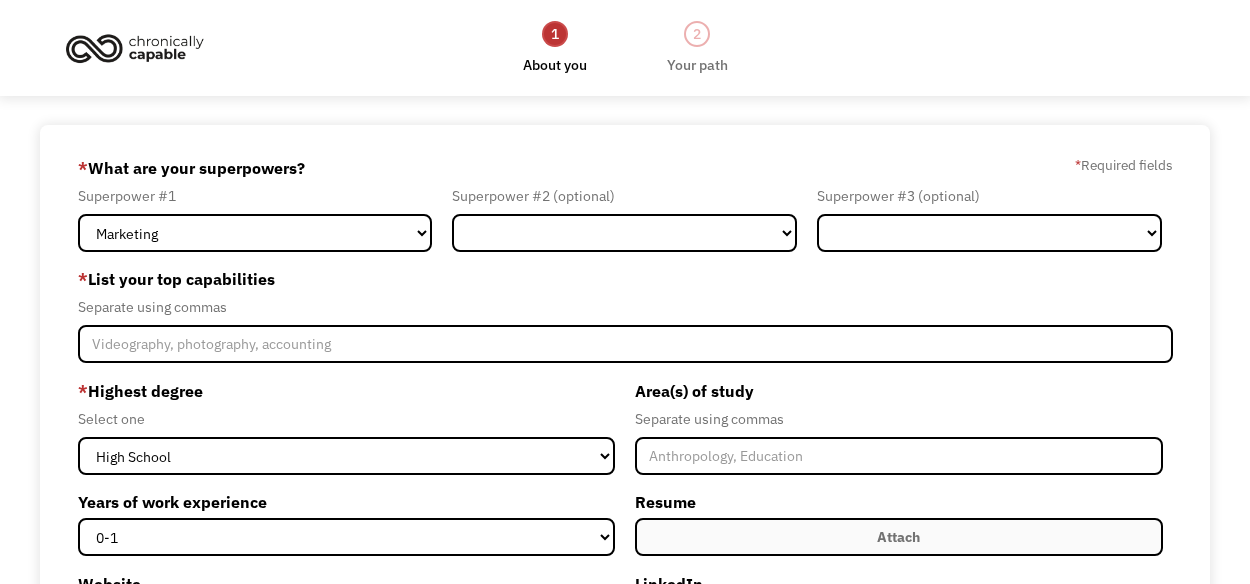 scroll, scrollTop: 0, scrollLeft: 0, axis: both 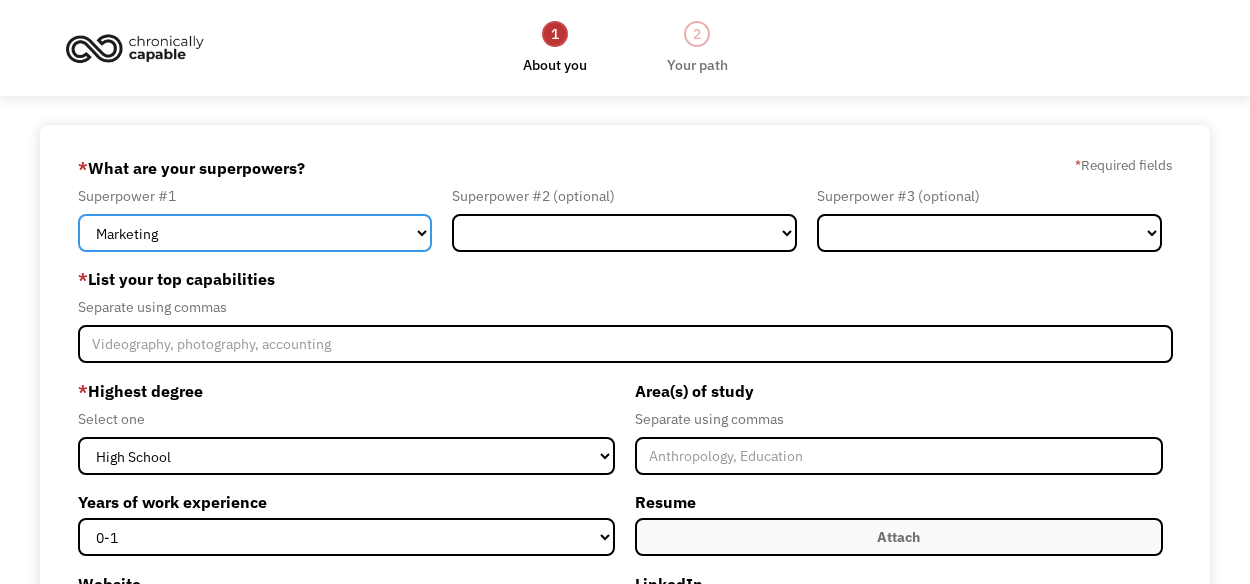 click on "Marketing Human Resources Finance Technology Operations Sales Industrial & Manufacturing Administration Legal Communications & Public Relations Customer Service Design Healthcare Science & Education Engineering & Construction Other" at bounding box center (255, 233) 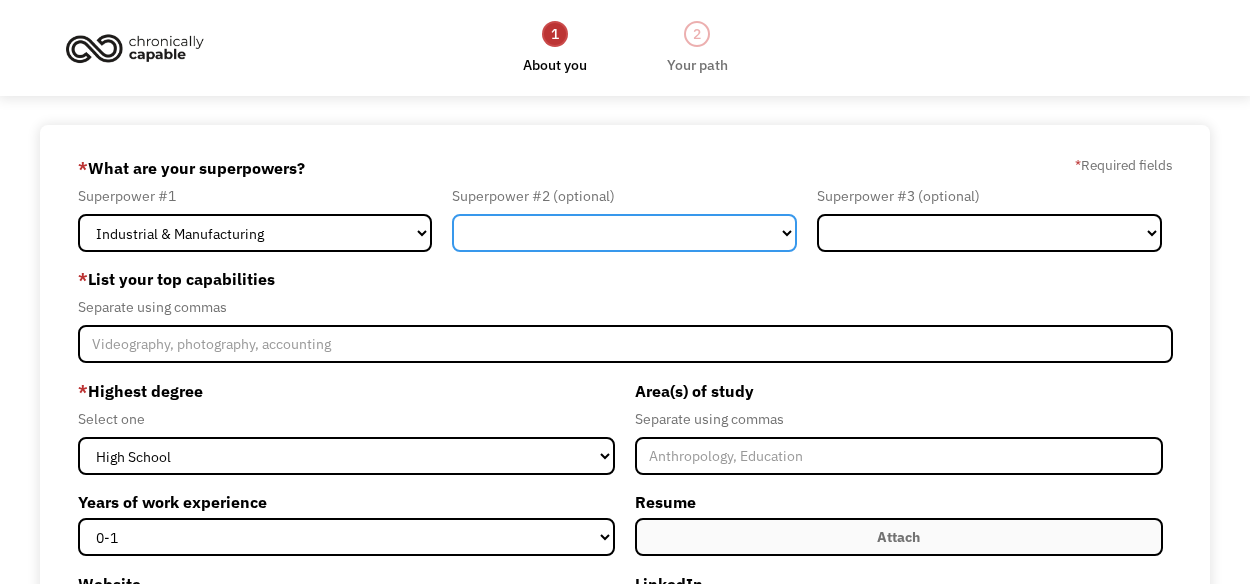 click on "Marketing Human Resources Finance Technology Operations Sales Industrial & Manufacturing Administration Legal Communications & Public Relations Customer Service Design Healthcare Science & Education Engineering & Construction Other" at bounding box center [624, 233] 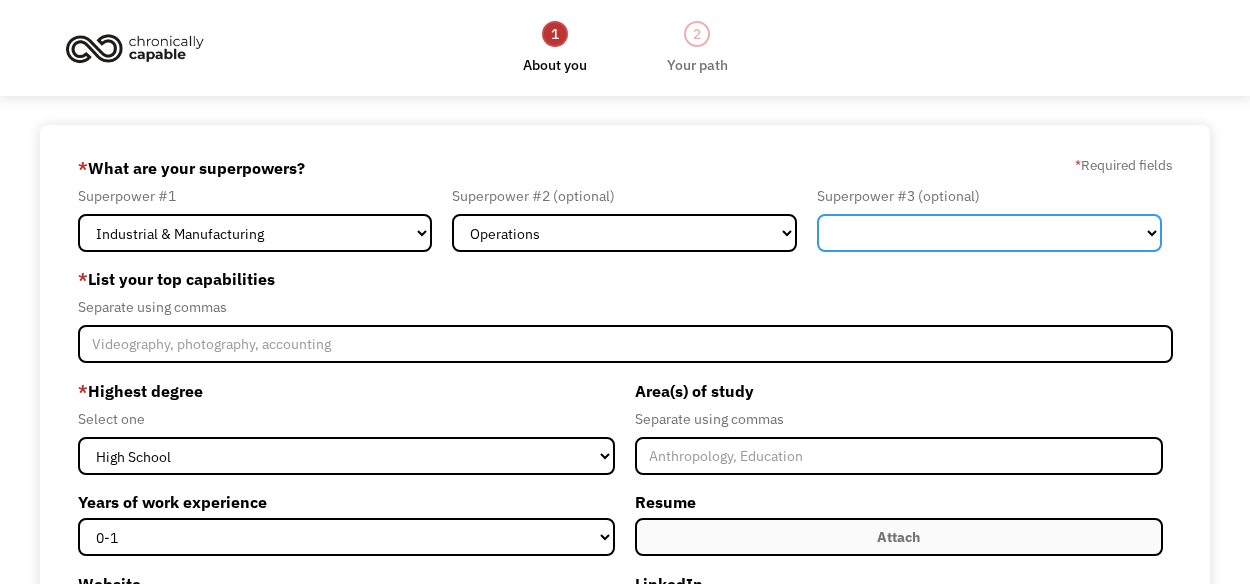 click on "Marketing Human Resources Finance Technology Operations Sales Industrial & Manufacturing Administration Legal Communications & Public Relations Customer Service Design Healthcare Science & Education Engineering & Construction Other" at bounding box center [989, 233] 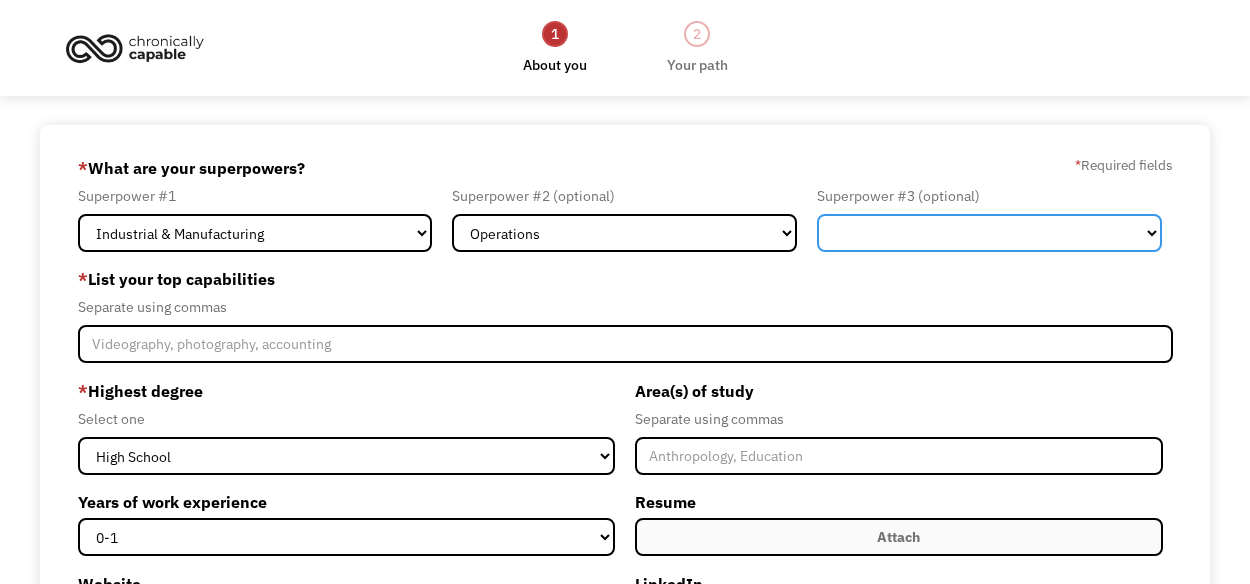 select on "Other" 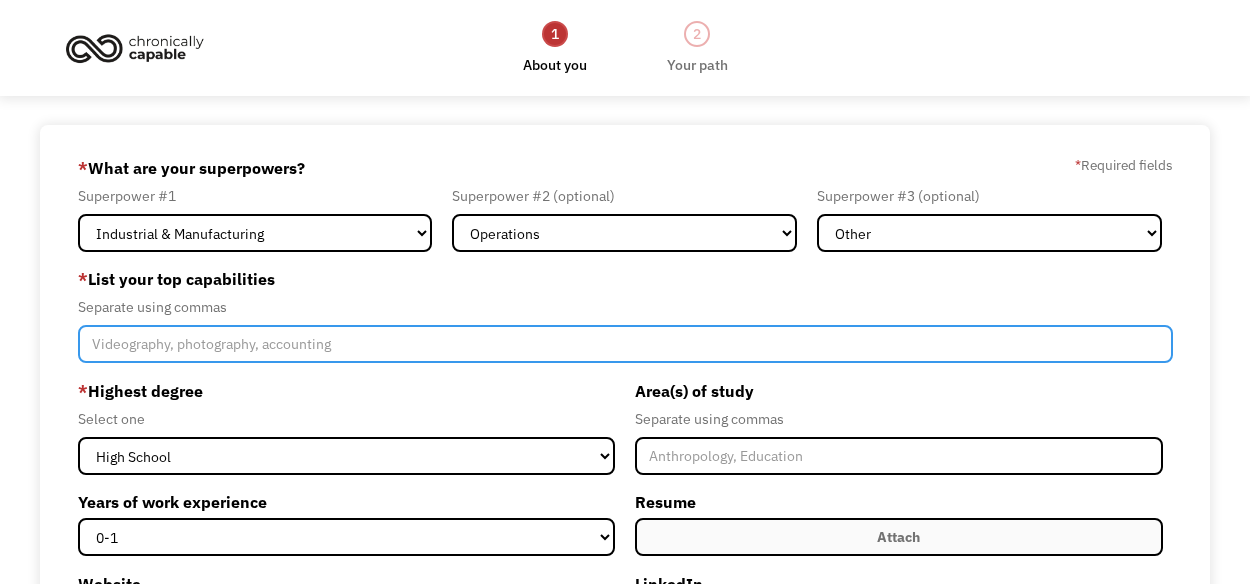 click at bounding box center (625, 344) 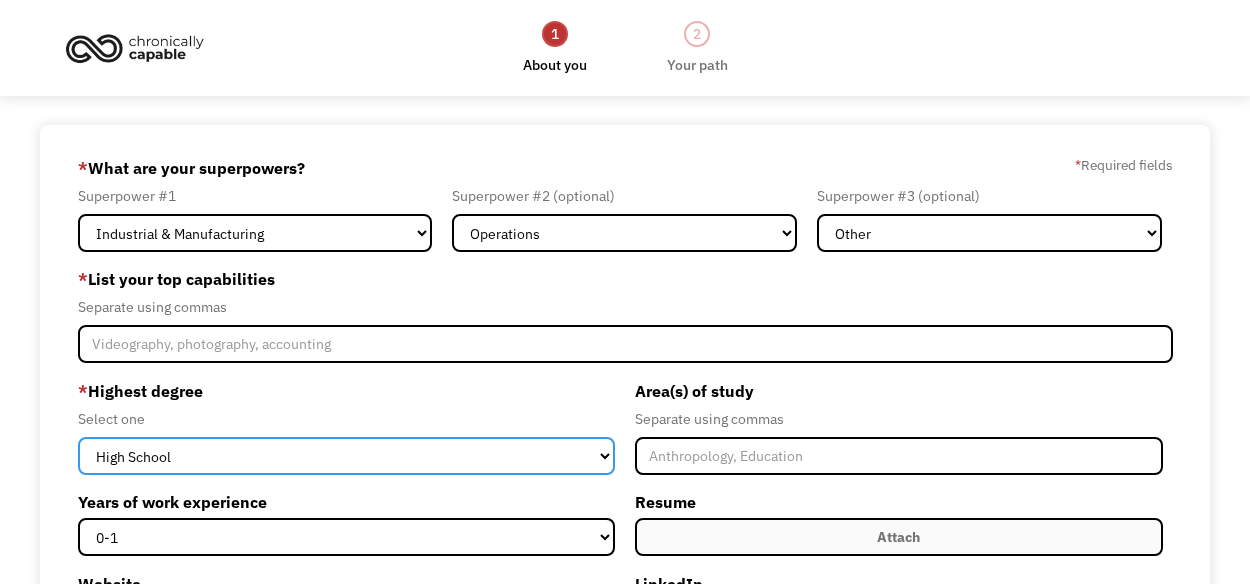 click on "High School Associates Bachelors Master's PhD" at bounding box center [347, 456] 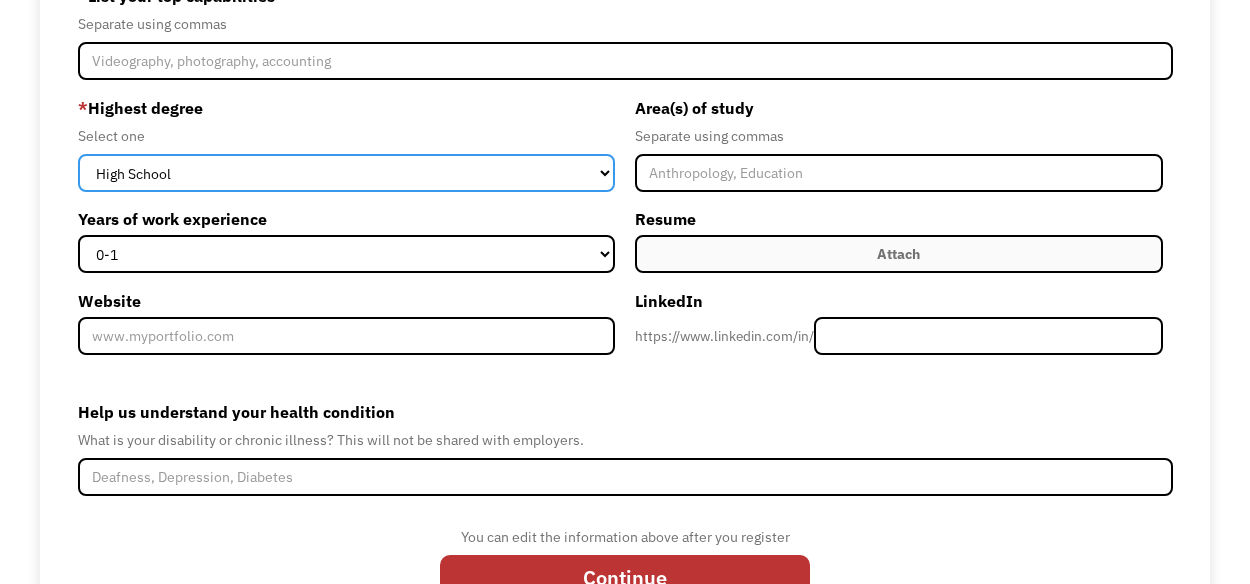 scroll, scrollTop: 285, scrollLeft: 0, axis: vertical 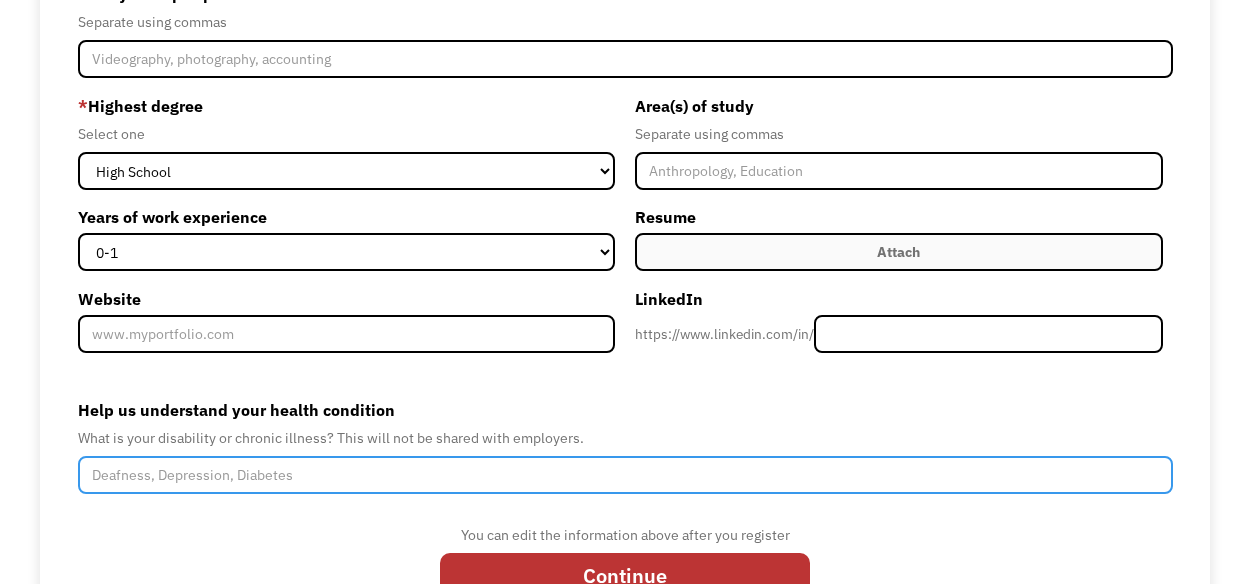 click on "Help us understand your health condition" at bounding box center (625, 475) 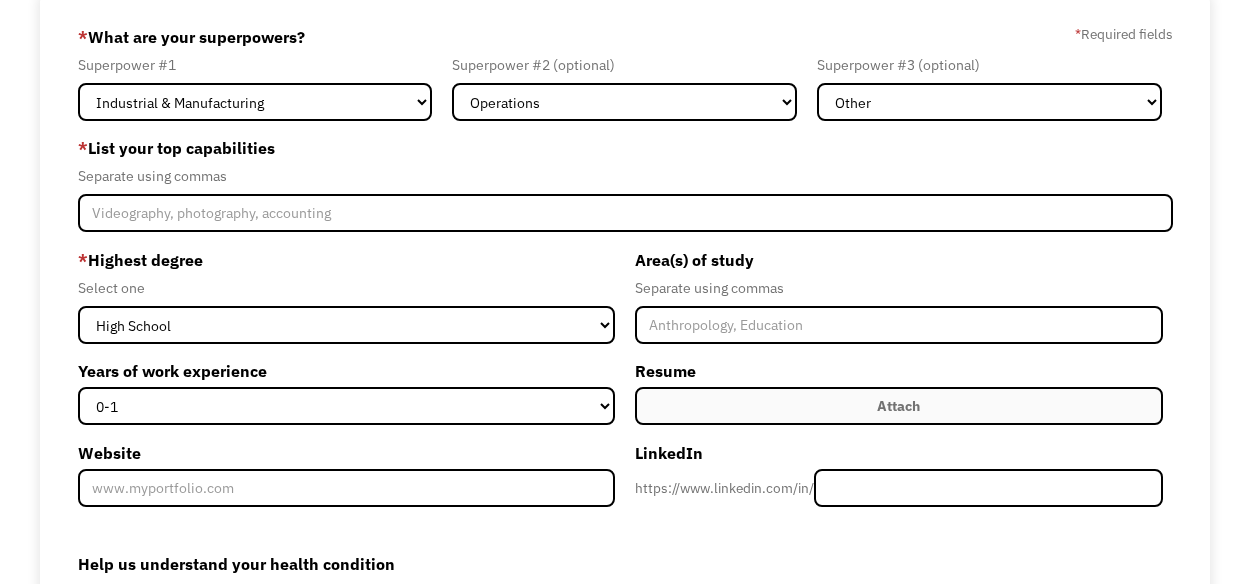 scroll, scrollTop: 130, scrollLeft: 0, axis: vertical 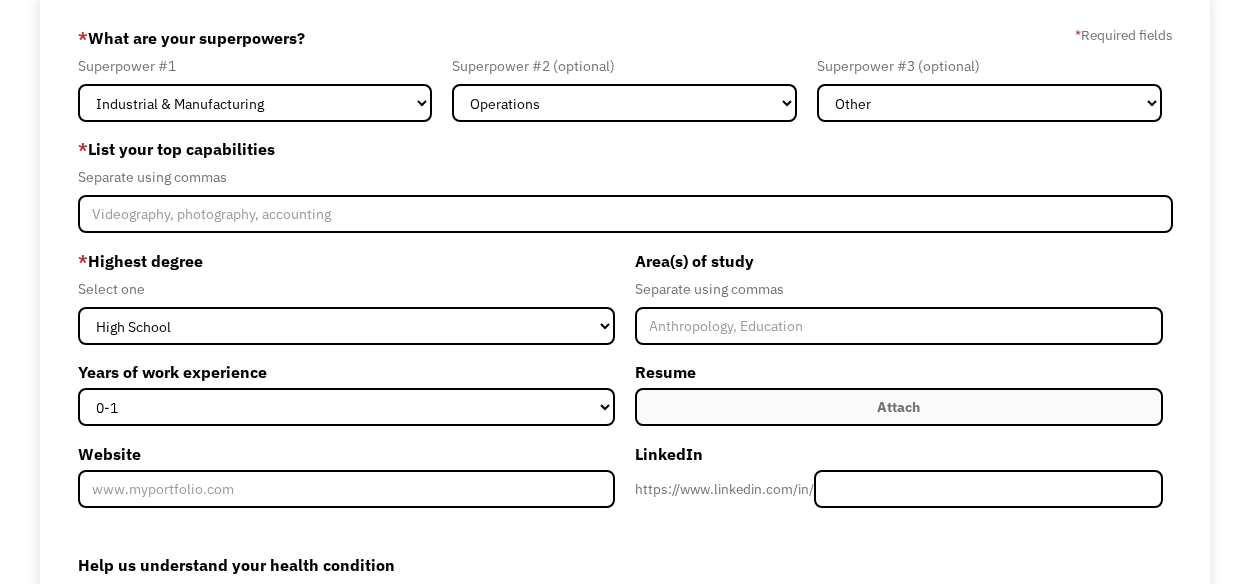 type on "Cyclic Vomiting Syndrome" 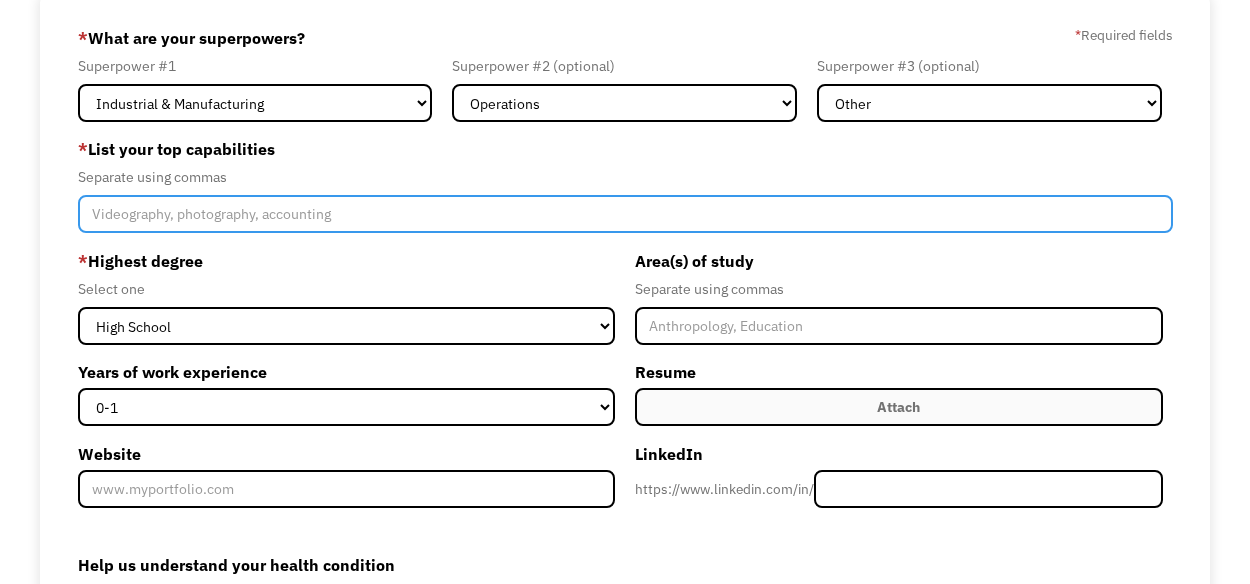 click at bounding box center (625, 214) 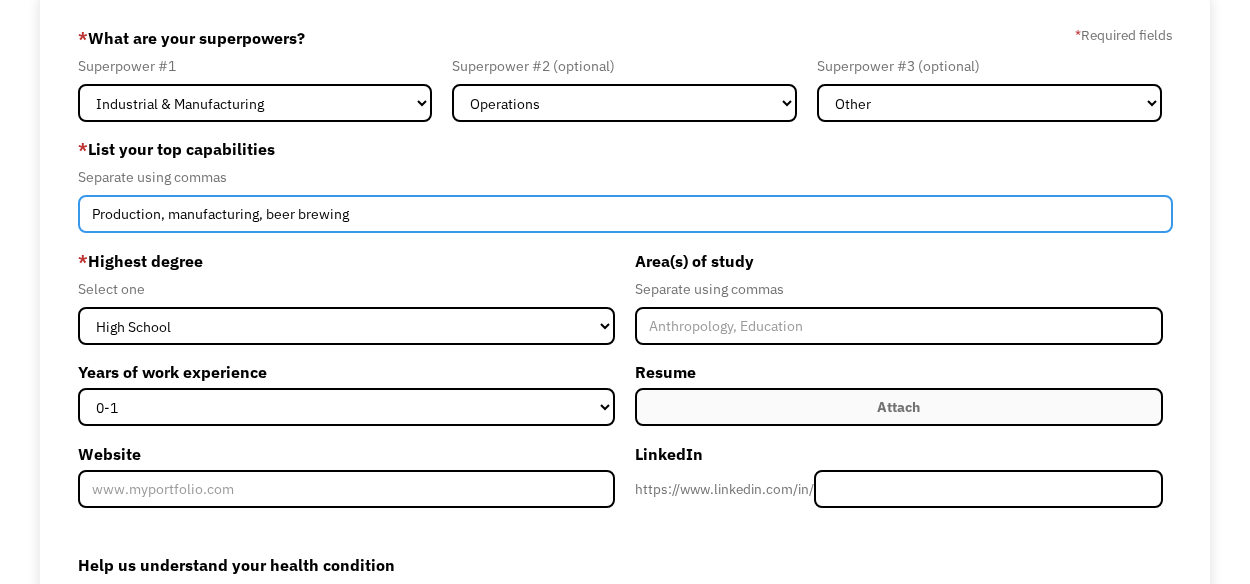 type on "Production, manufacturing, beer brewing" 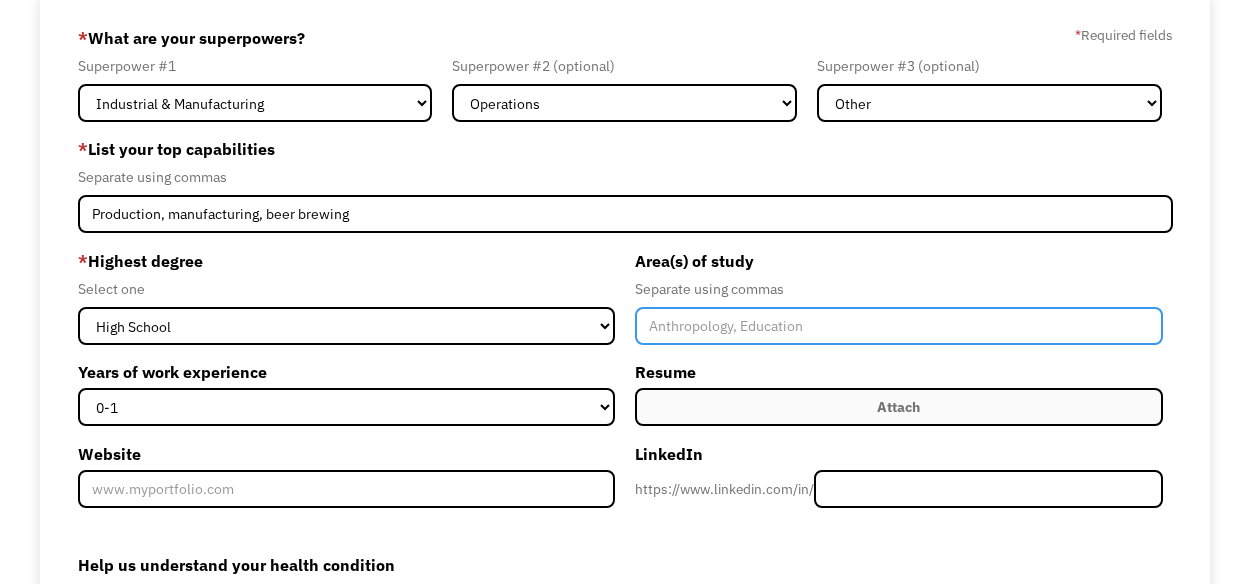 click at bounding box center (899, 326) 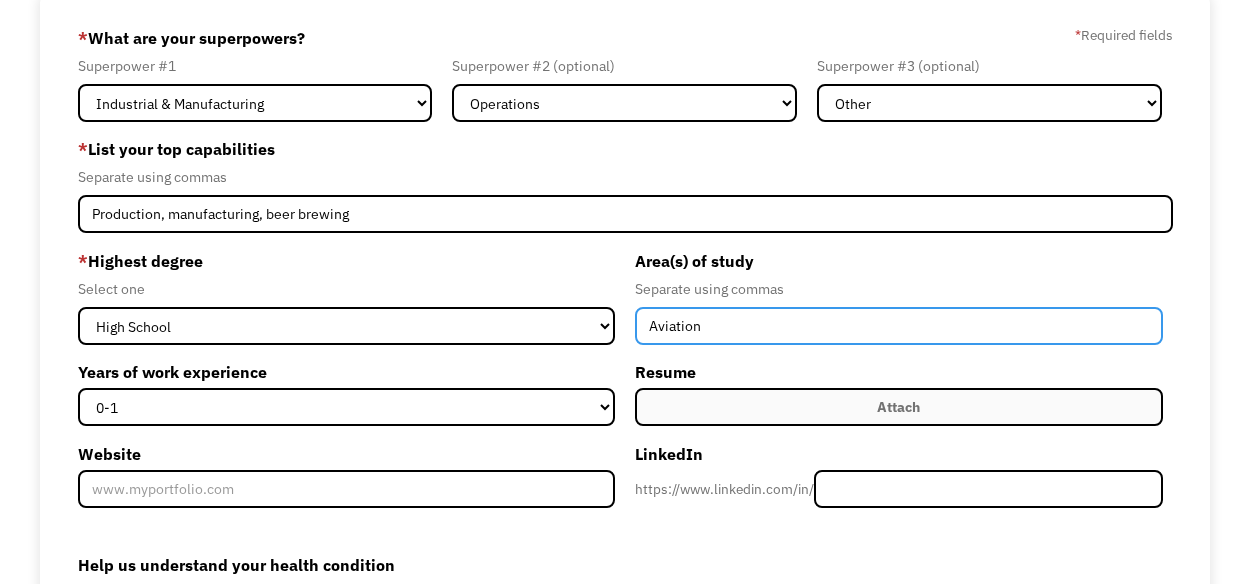 type on "Aviation" 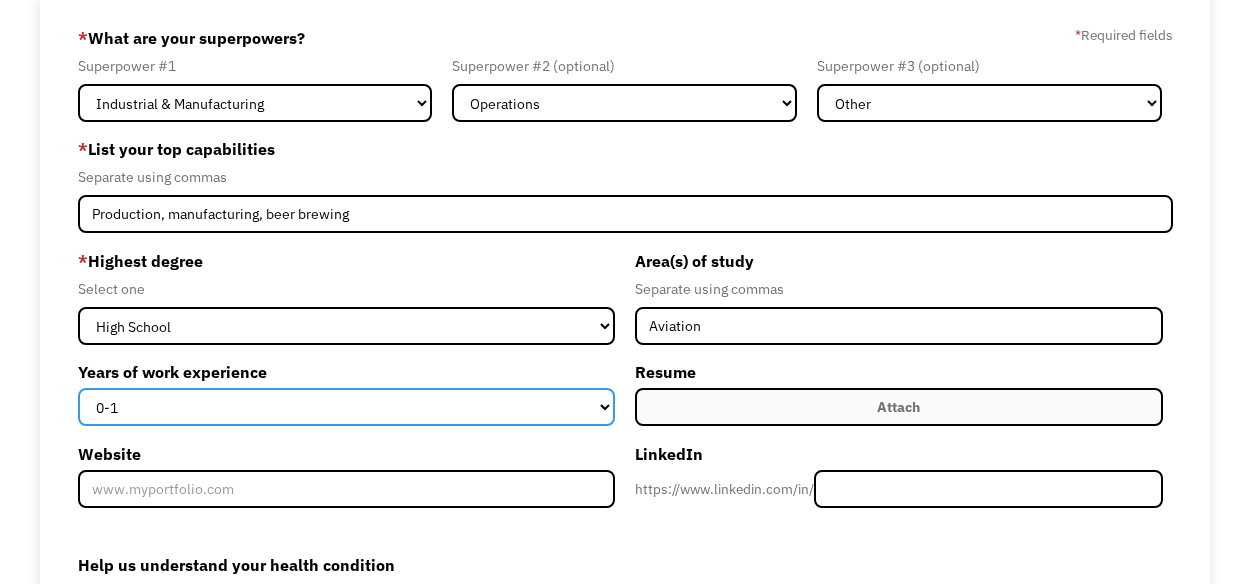 click on "0-1 2-4 5-10 11-15 15+" at bounding box center (347, 407) 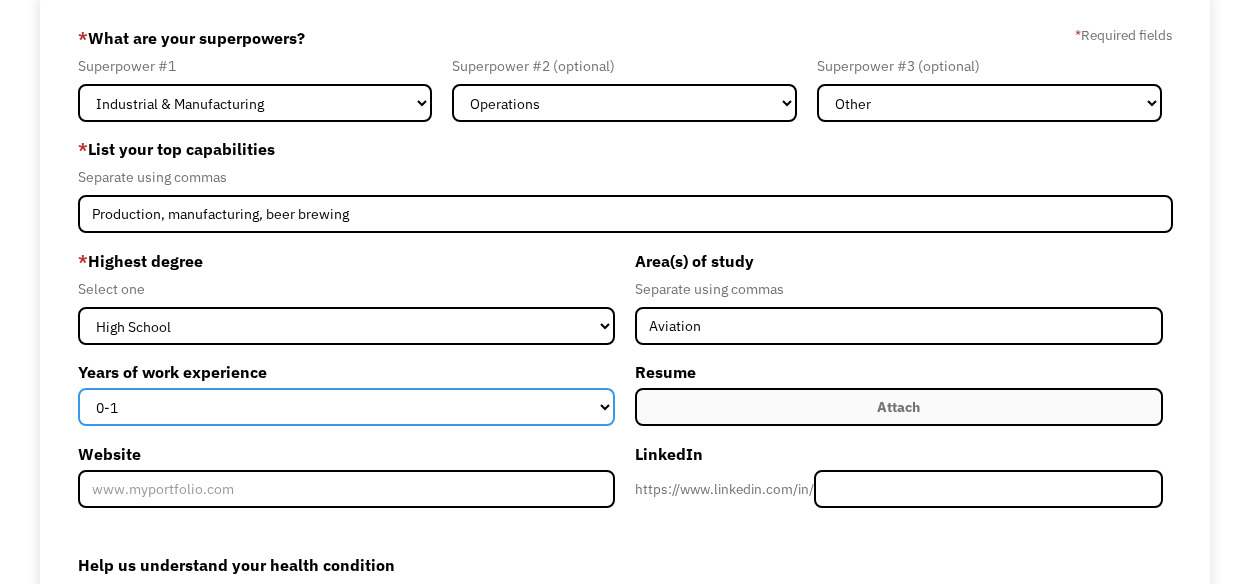 select on "15+" 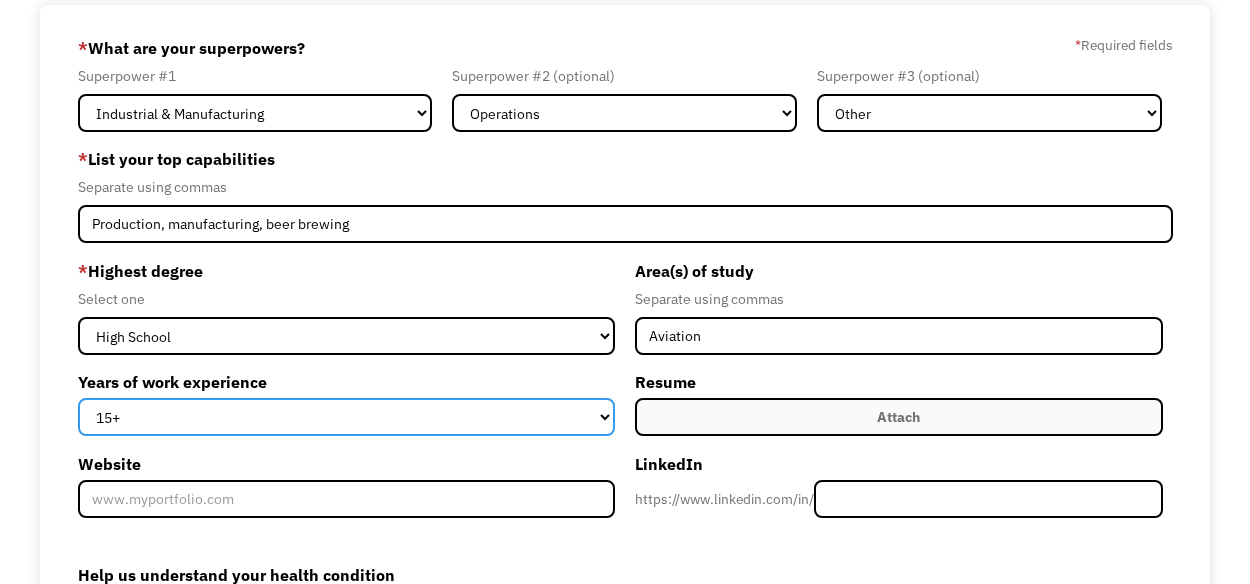 scroll, scrollTop: 118, scrollLeft: 0, axis: vertical 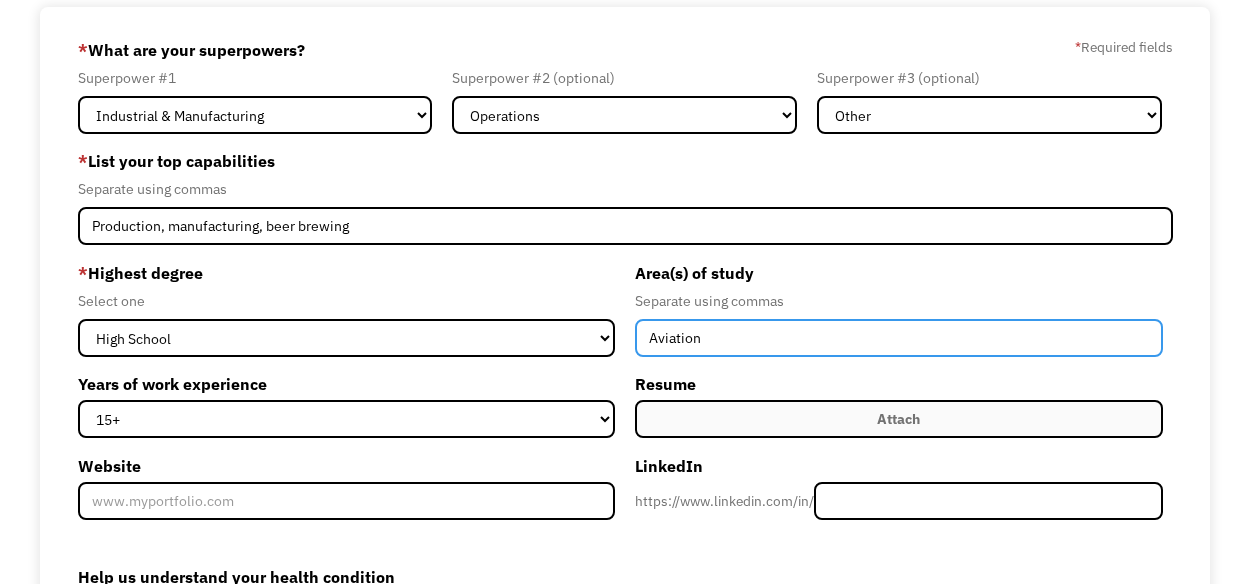 click on "Aviation" at bounding box center [899, 338] 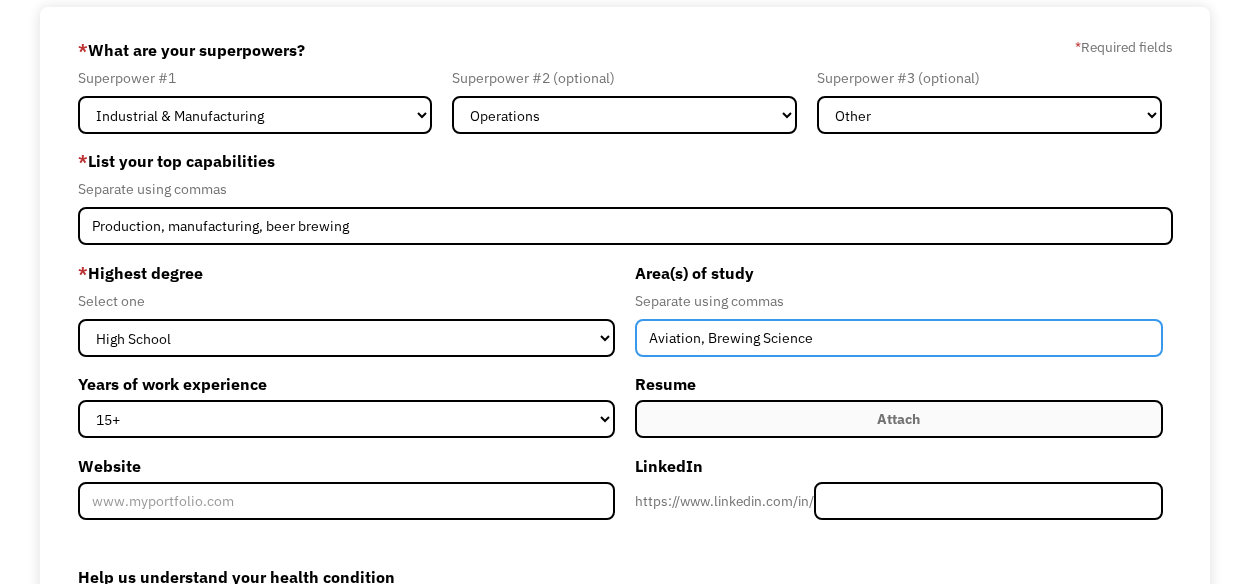 type on "Aviation, Brewing Science" 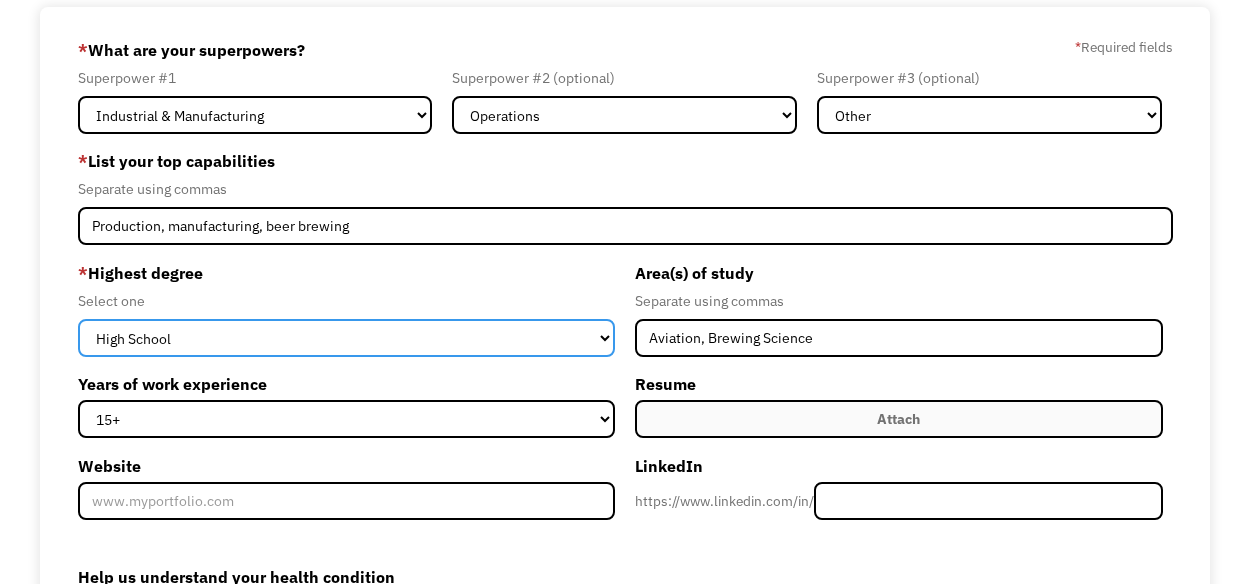 click on "High School Associates Bachelors Master's PhD" at bounding box center (347, 338) 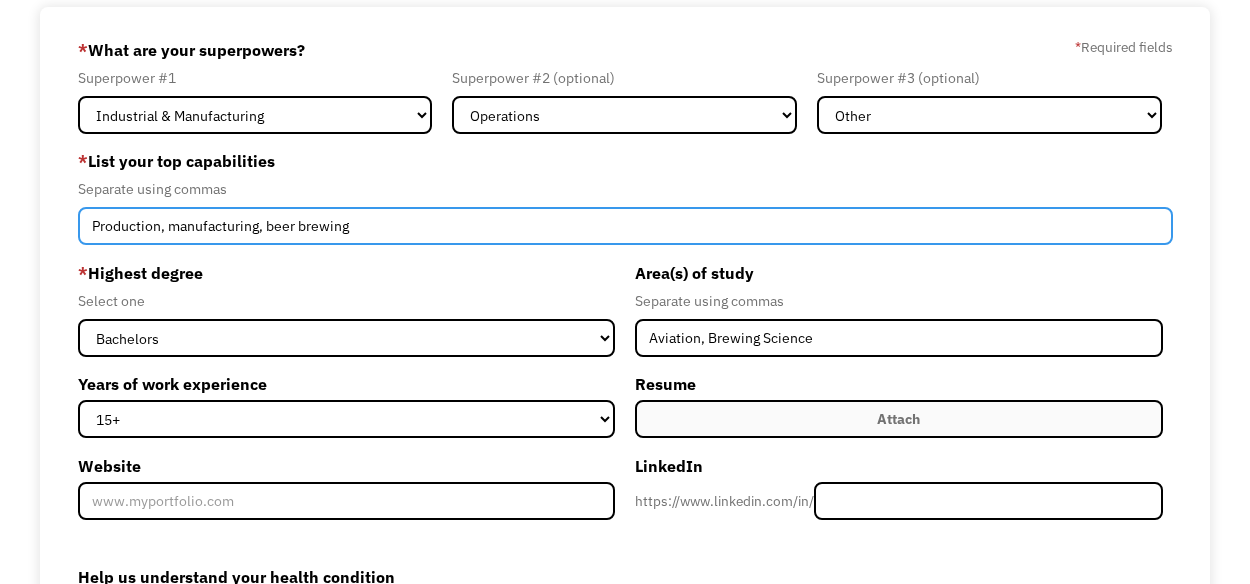 click on "Production, manufacturing, beer brewing" at bounding box center (625, 226) 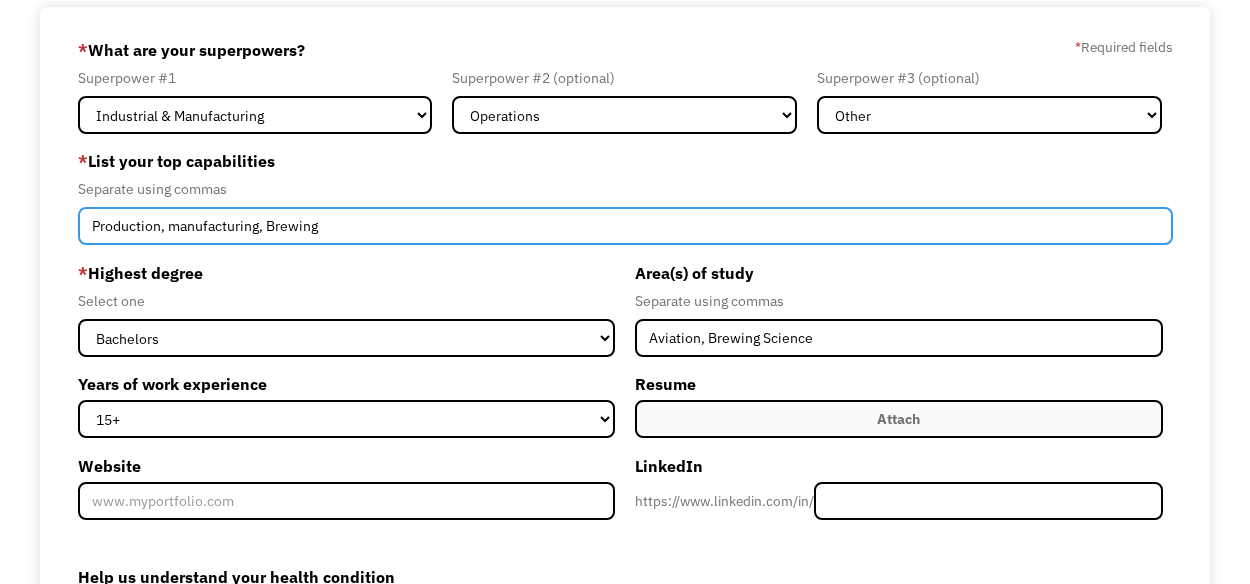 click on "Production, manufacturing, Brewing" at bounding box center (625, 226) 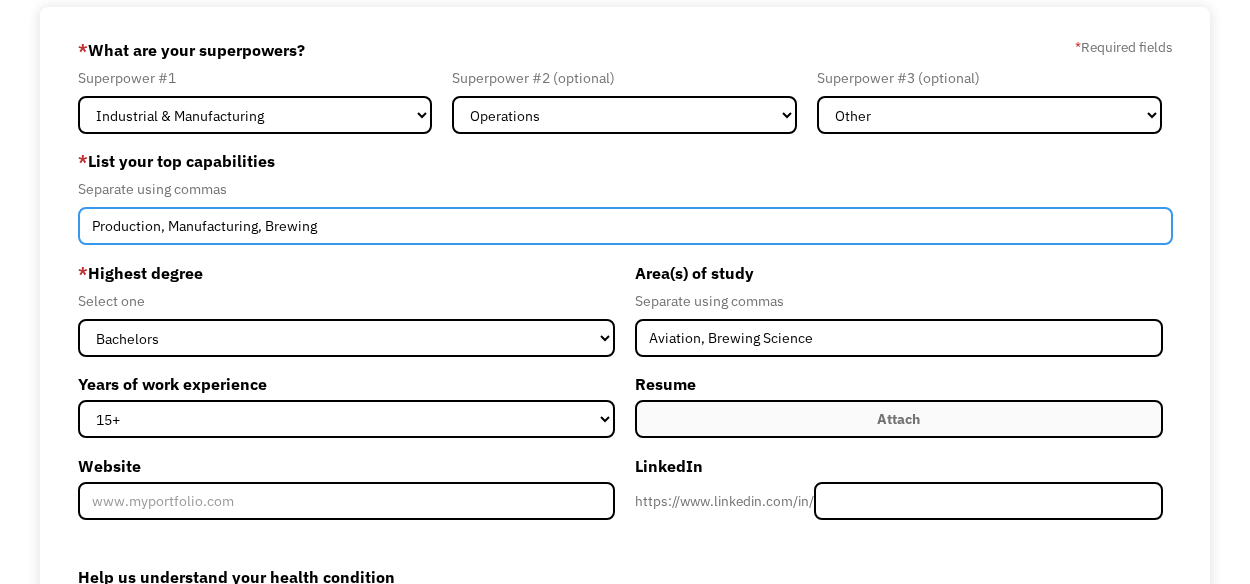 click on "Production, Manufacturing, Brewing" at bounding box center [625, 226] 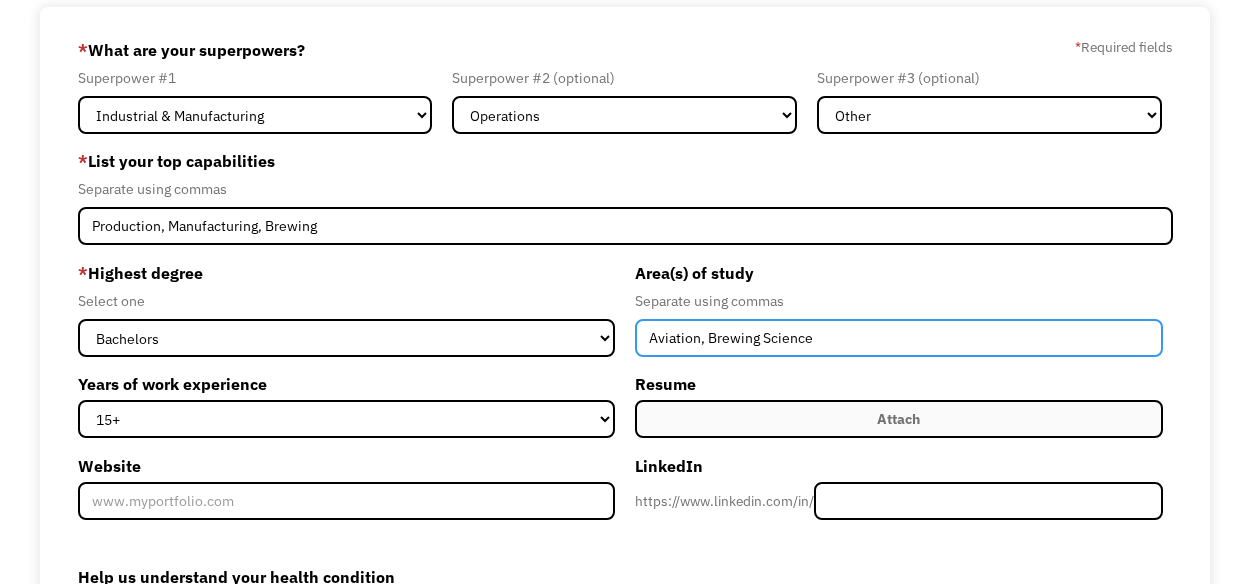 drag, startPoint x: 813, startPoint y: 343, endPoint x: 762, endPoint y: 343, distance: 51 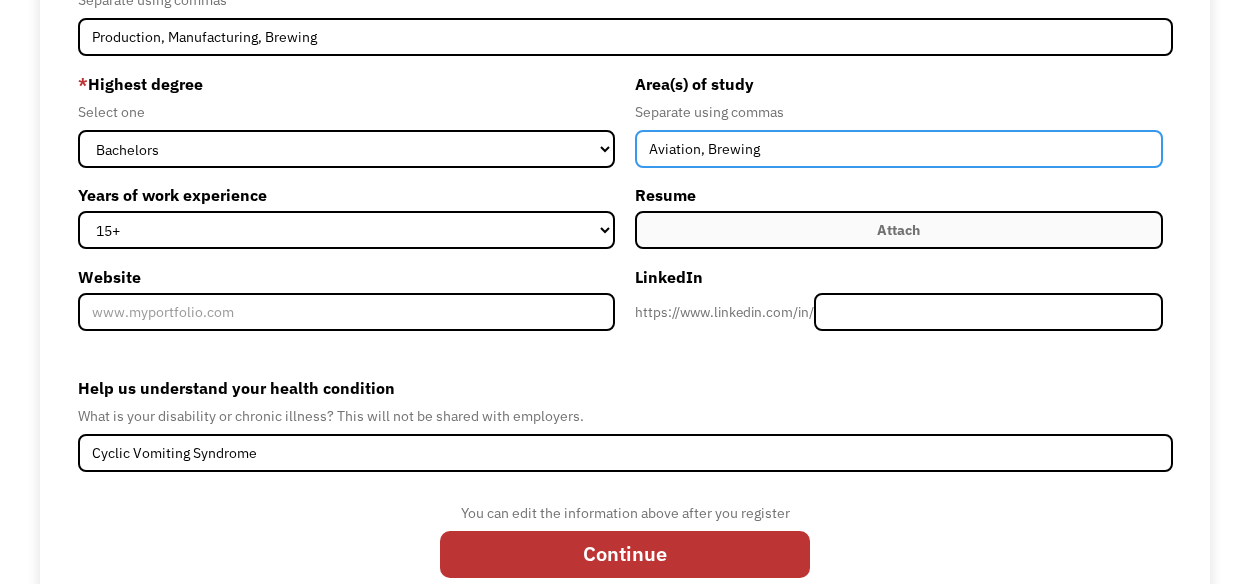 scroll, scrollTop: 368, scrollLeft: 0, axis: vertical 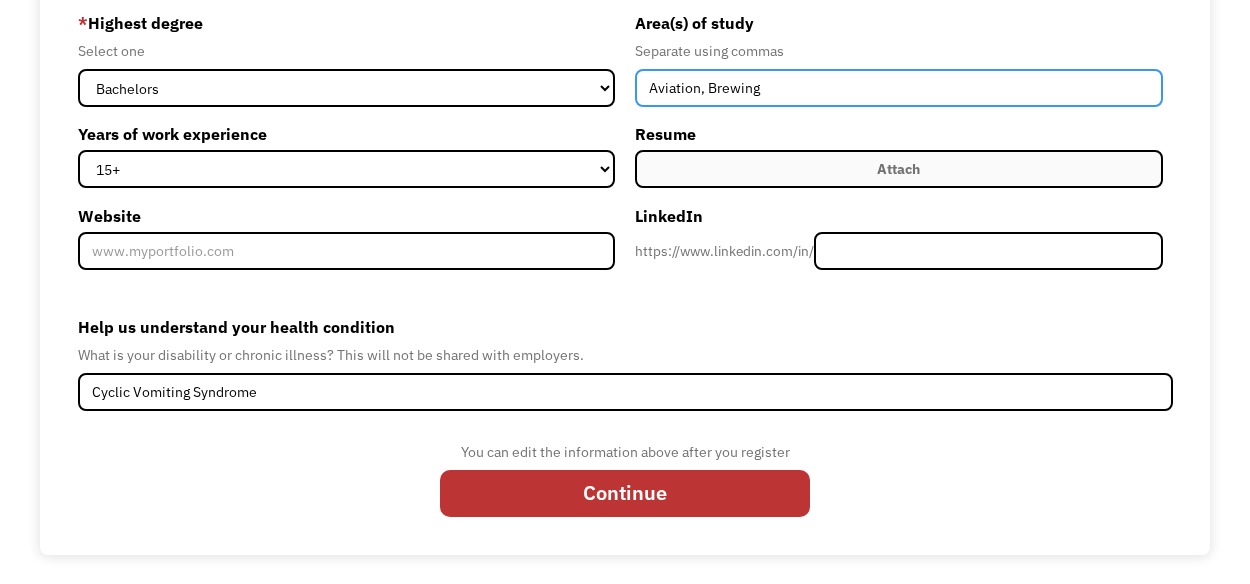 type on "Aviation, Brewing" 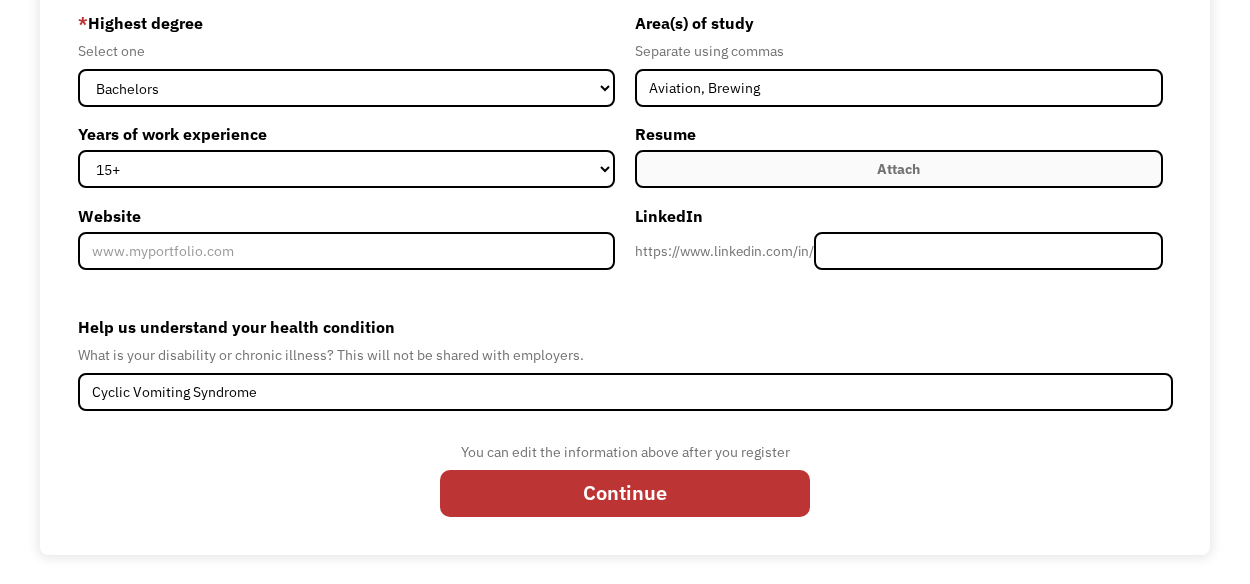 click on "Continue" at bounding box center (625, 493) 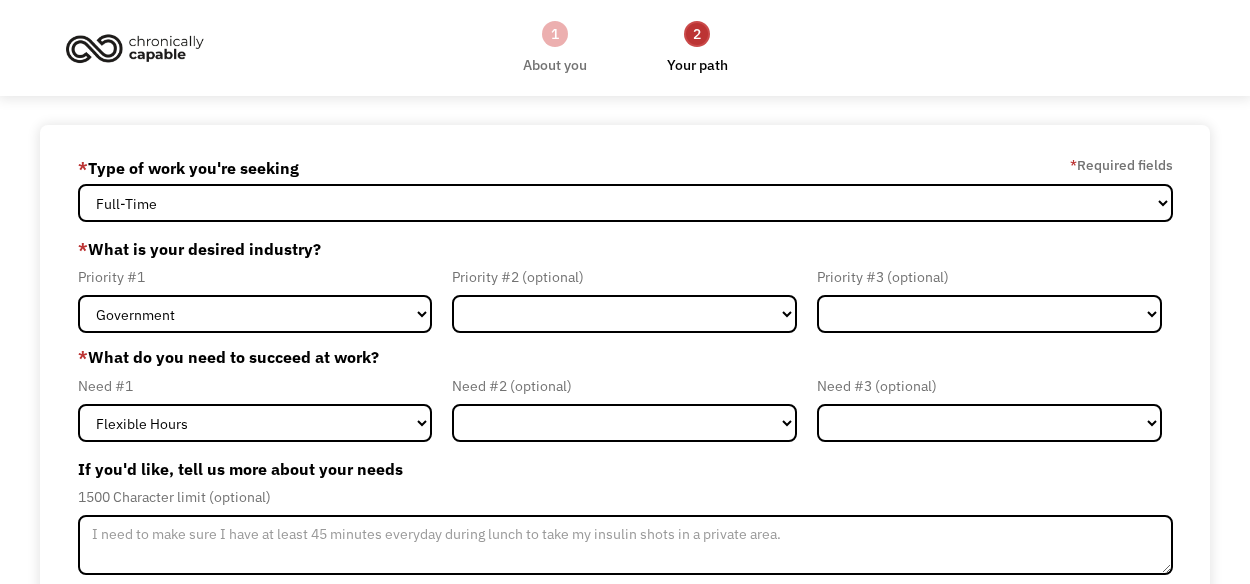 scroll, scrollTop: 0, scrollLeft: 0, axis: both 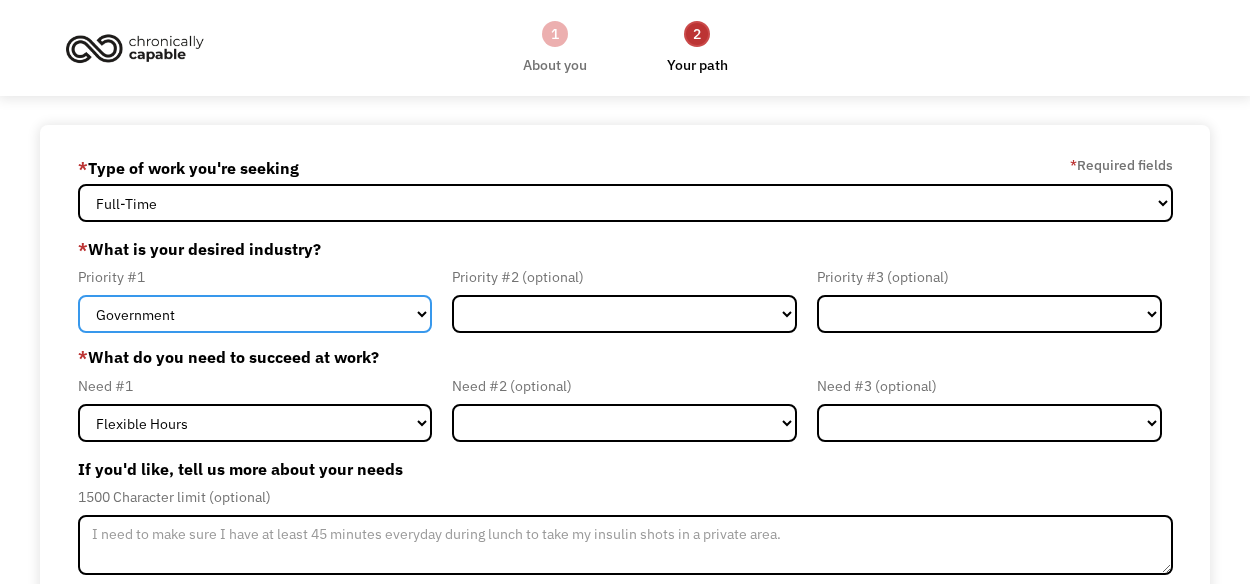 click on "Government Finance & Insurance Health & Social Care Tech & Engineering Creative & Design Administrative Education Other" at bounding box center [255, 314] 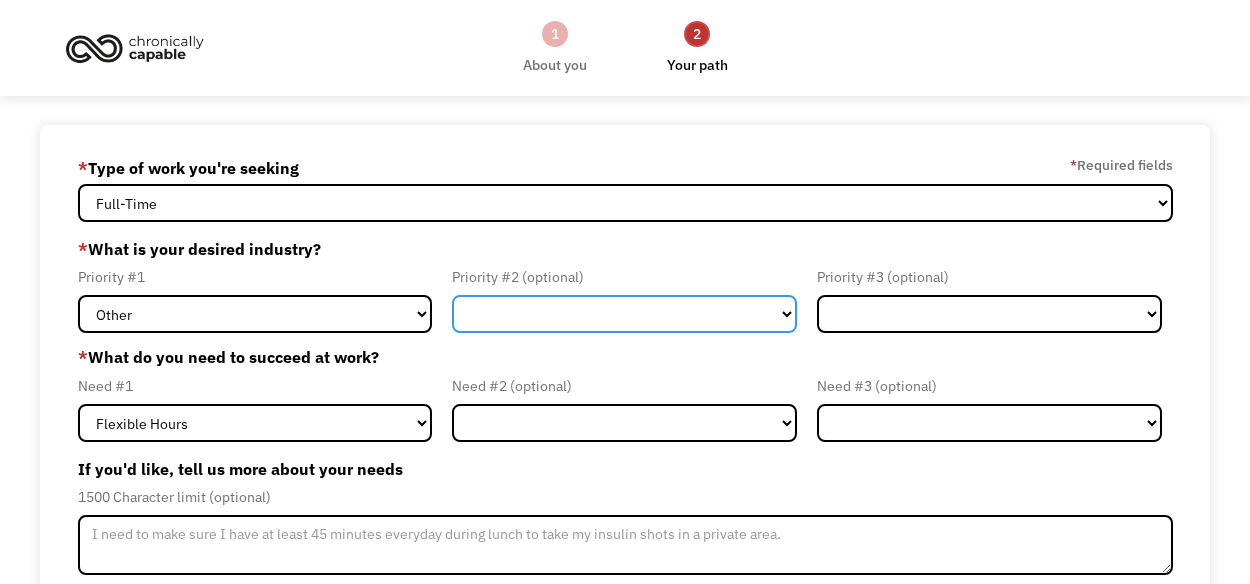 click on "Government Finance & Insurance Health & Social Care Tech & Engineering Creative & Design Administrative Education Other" at bounding box center (624, 314) 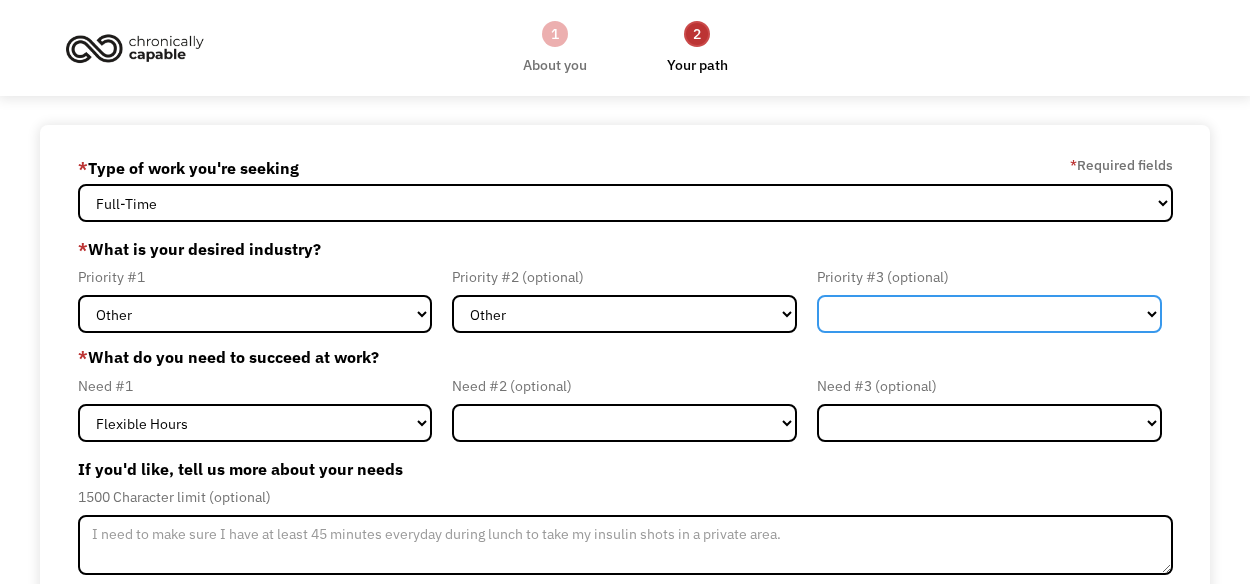 click on "Government Finance & Insurance Health & Social Care Tech & Engineering Creative & Design Administrative Education Other" at bounding box center [989, 314] 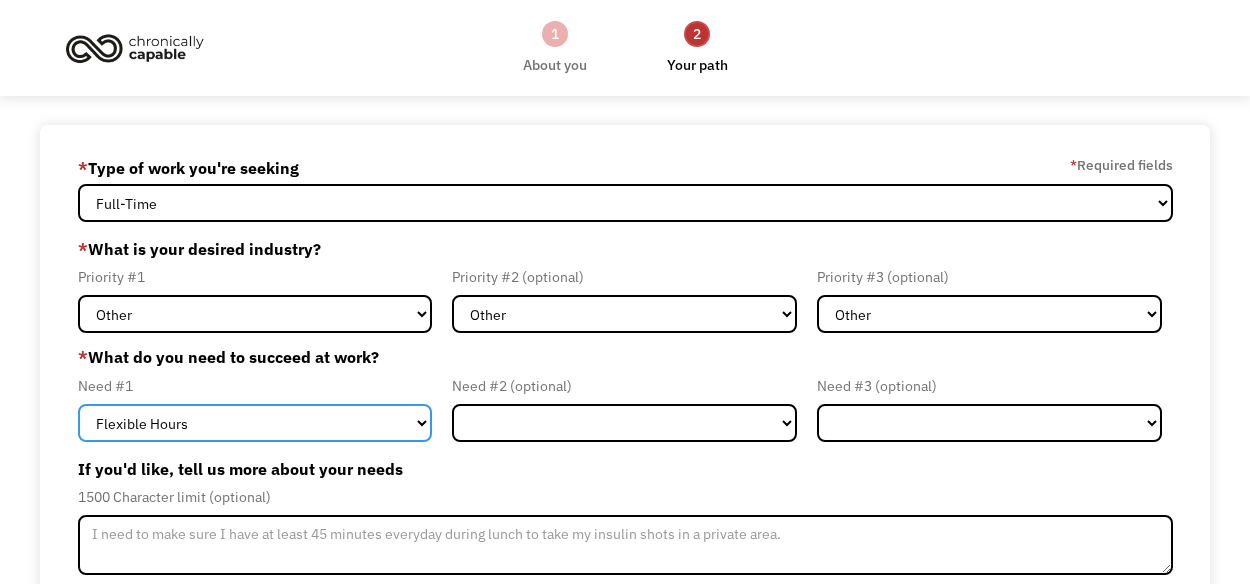 click on "Flexible Hours Remote Work Service Animal On-site Accommodations Visual Support Hearing Support Other" at bounding box center [255, 423] 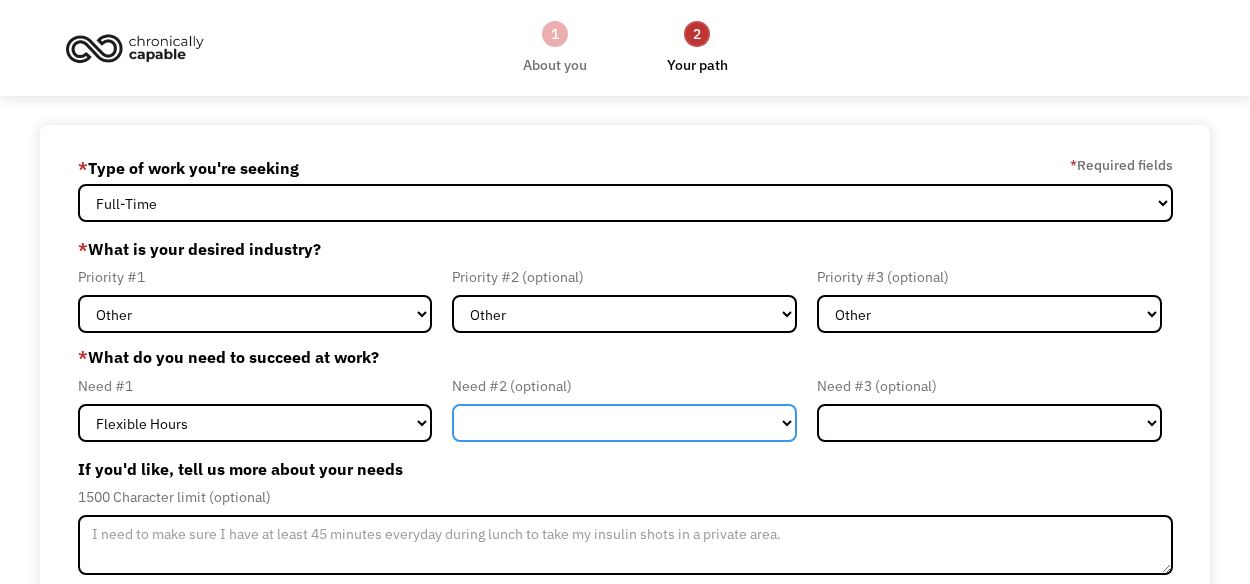 click on "Flexible Hours Remote Work Service Animal On-site Accommodations Visual Support Hearing Support Other" at bounding box center [624, 423] 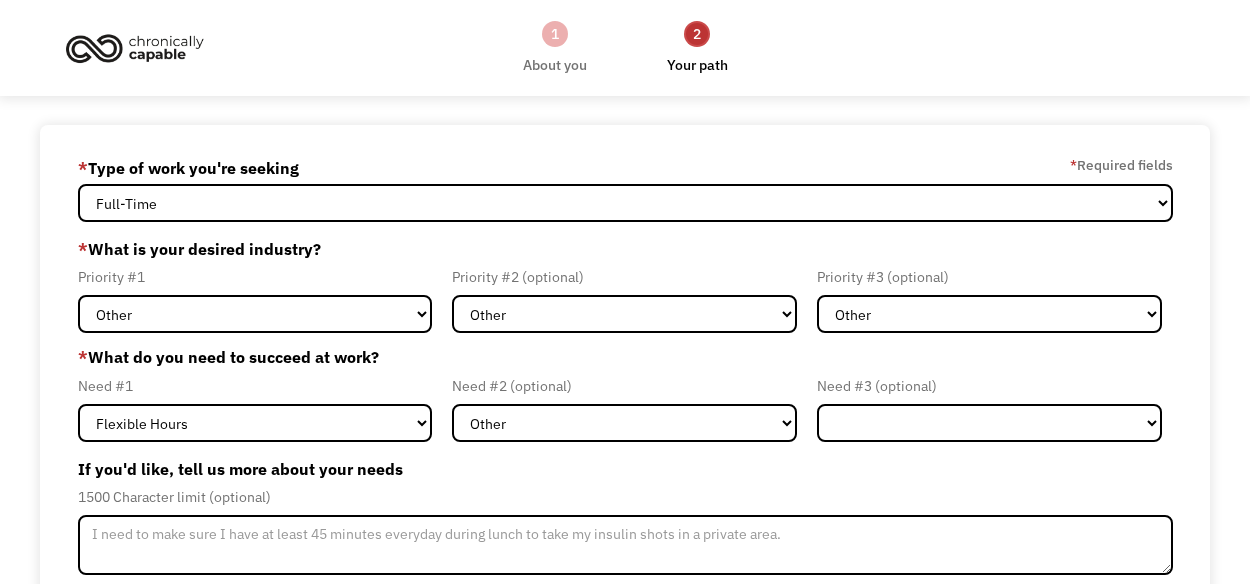 click on "Need #3 (optional) Flexible Hours Remote Work Service Animal On-site Accommodations Visual Support Hearing Support Other" at bounding box center [989, 408] 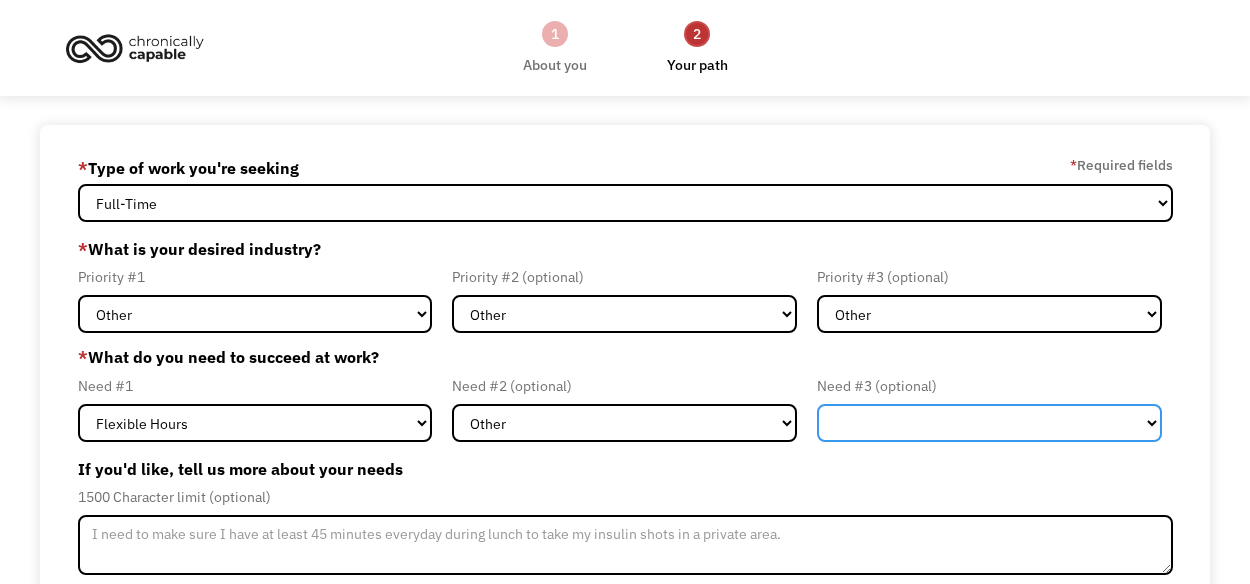 click on "Flexible Hours Remote Work Service Animal On-site Accommodations Visual Support Hearing Support Other" at bounding box center [989, 423] 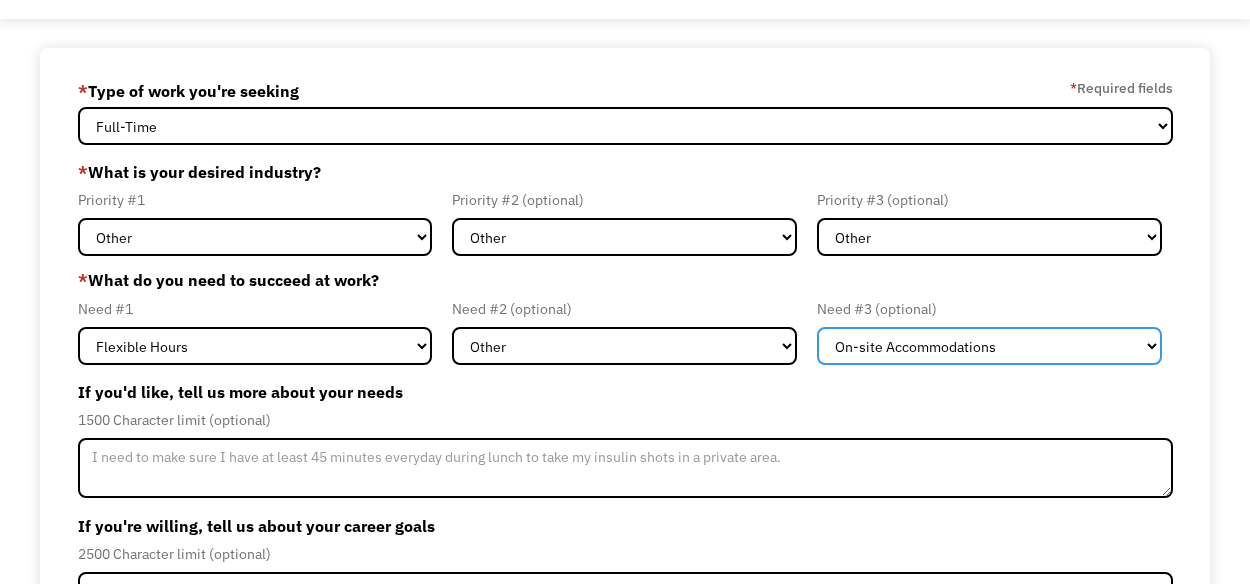 scroll, scrollTop: 81, scrollLeft: 0, axis: vertical 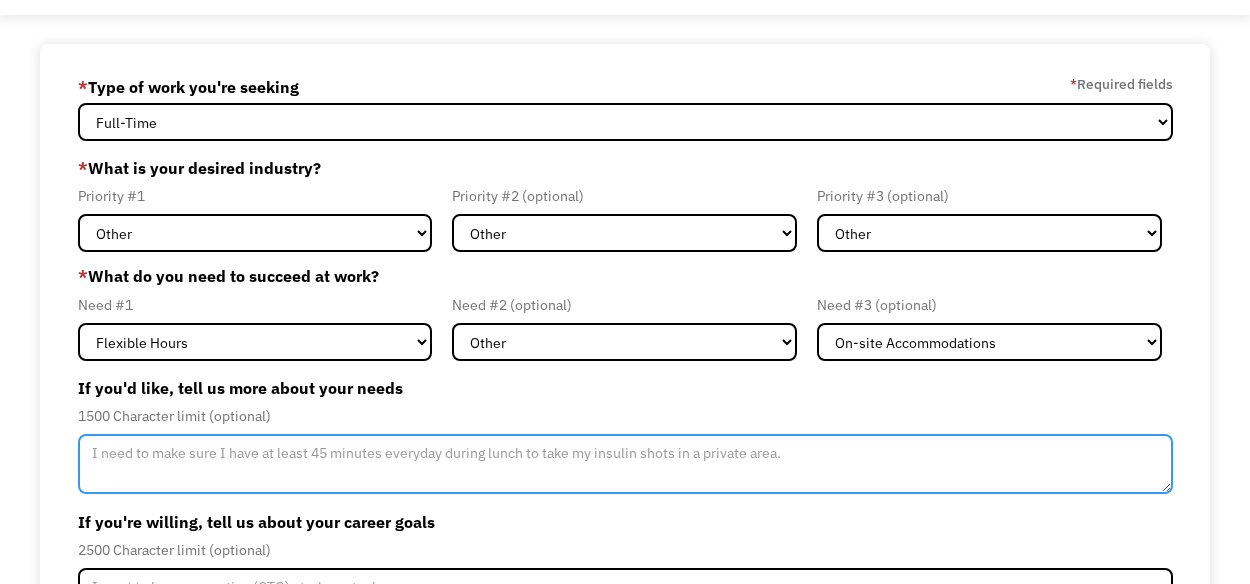 click at bounding box center [625, 464] 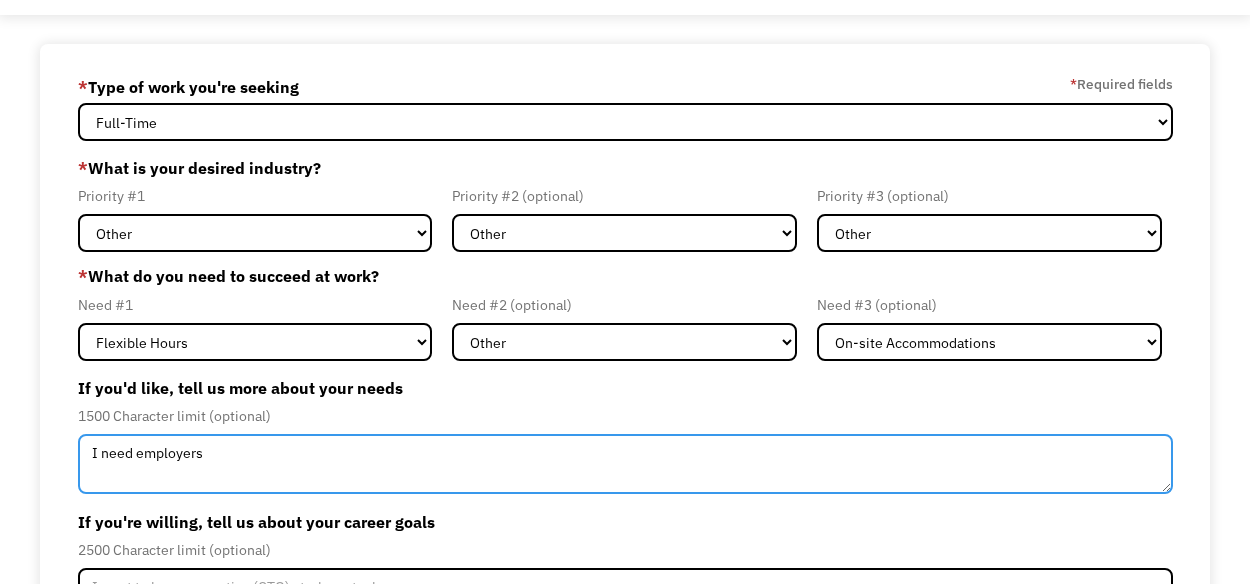 click on "I need employers" at bounding box center [625, 464] 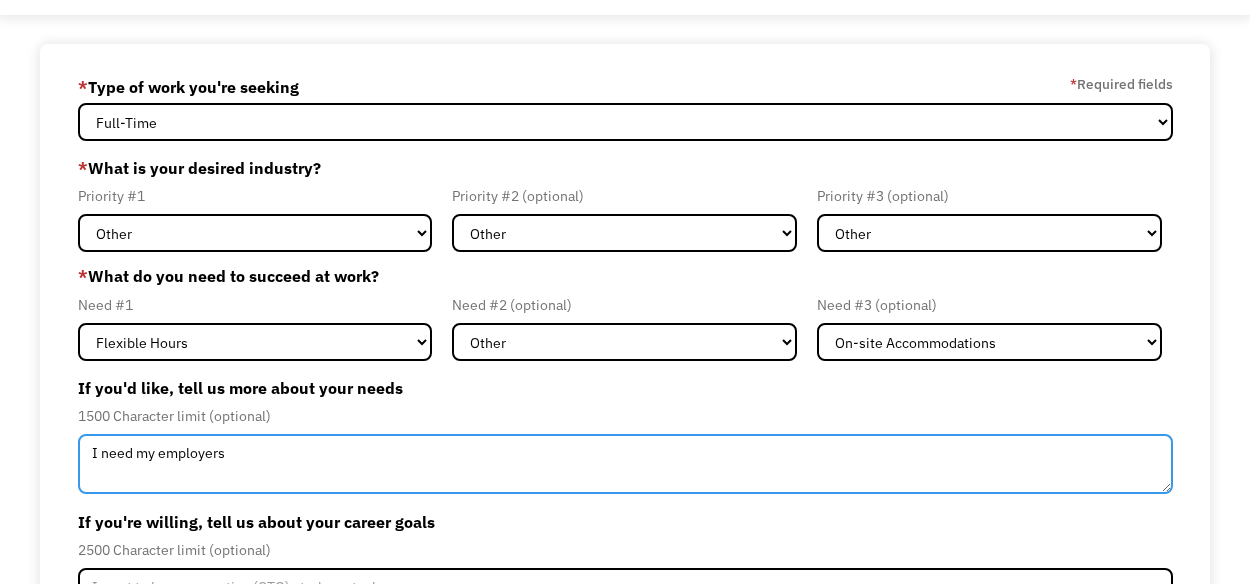 click on "I need my employers" at bounding box center (625, 464) 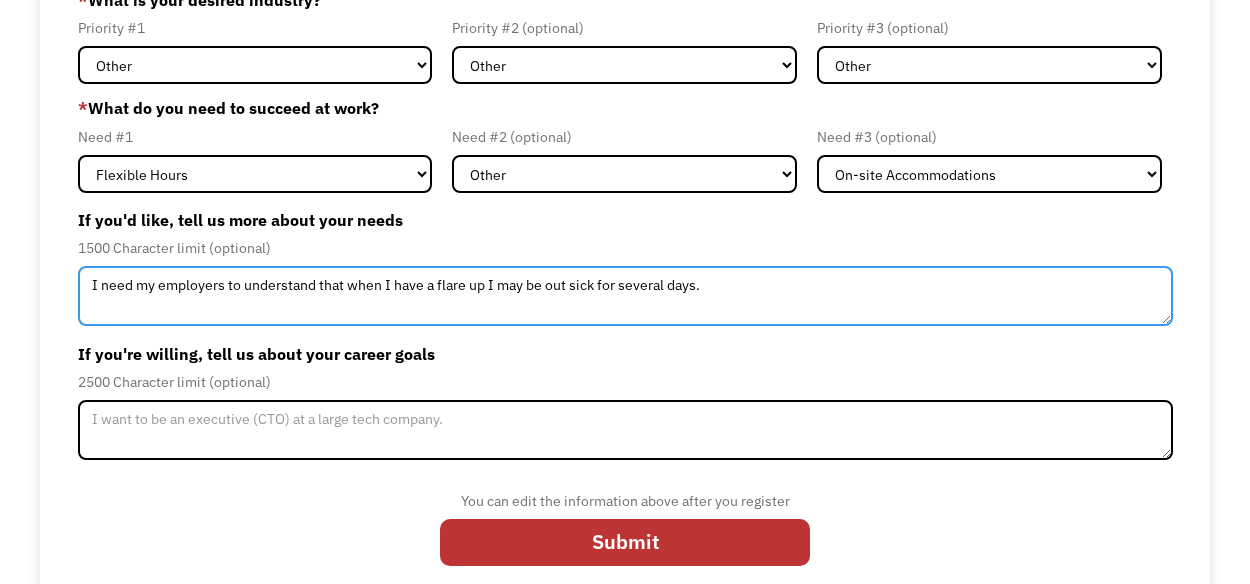 scroll, scrollTop: 255, scrollLeft: 0, axis: vertical 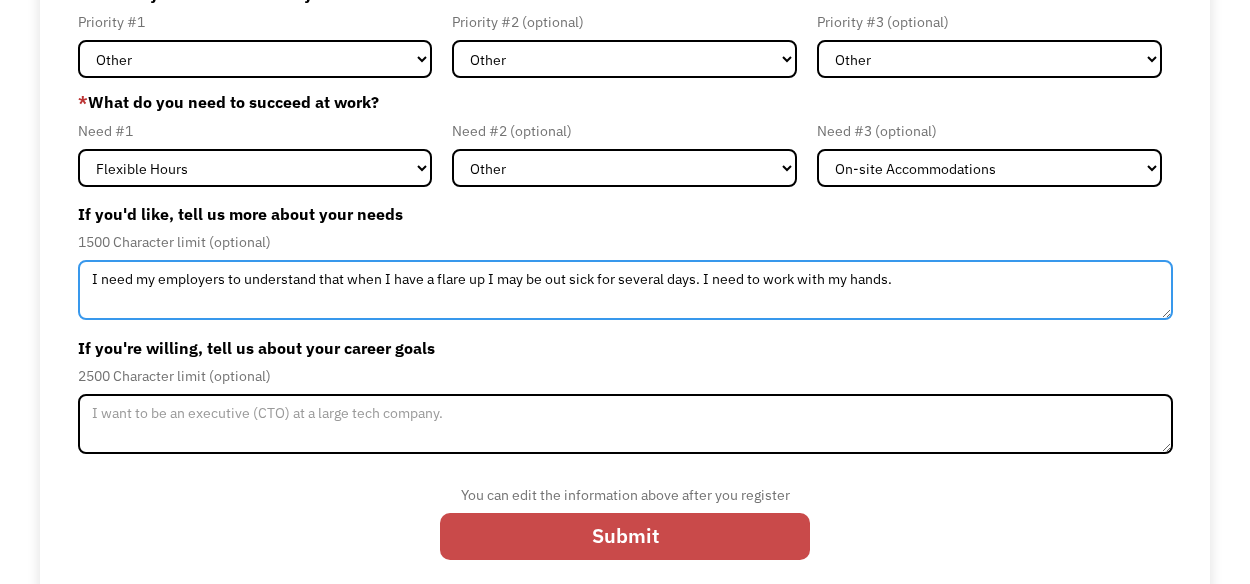 type on "I need my employers to understand that when I have a flare up I may be out sick for several days. I need to work with my hands." 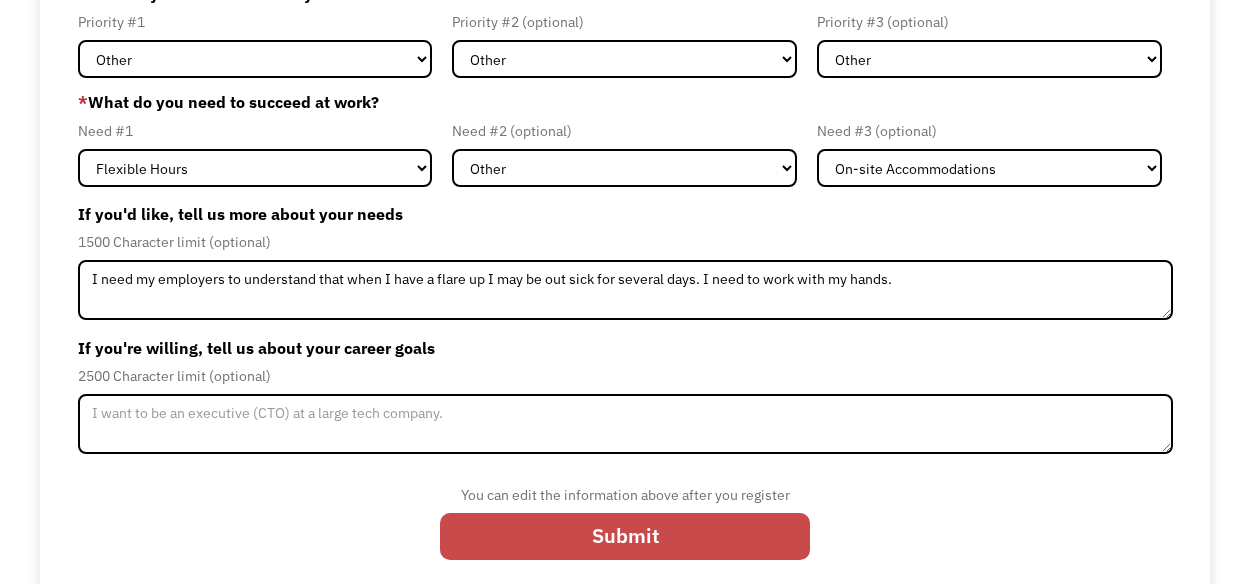click on "Submit" at bounding box center (625, 536) 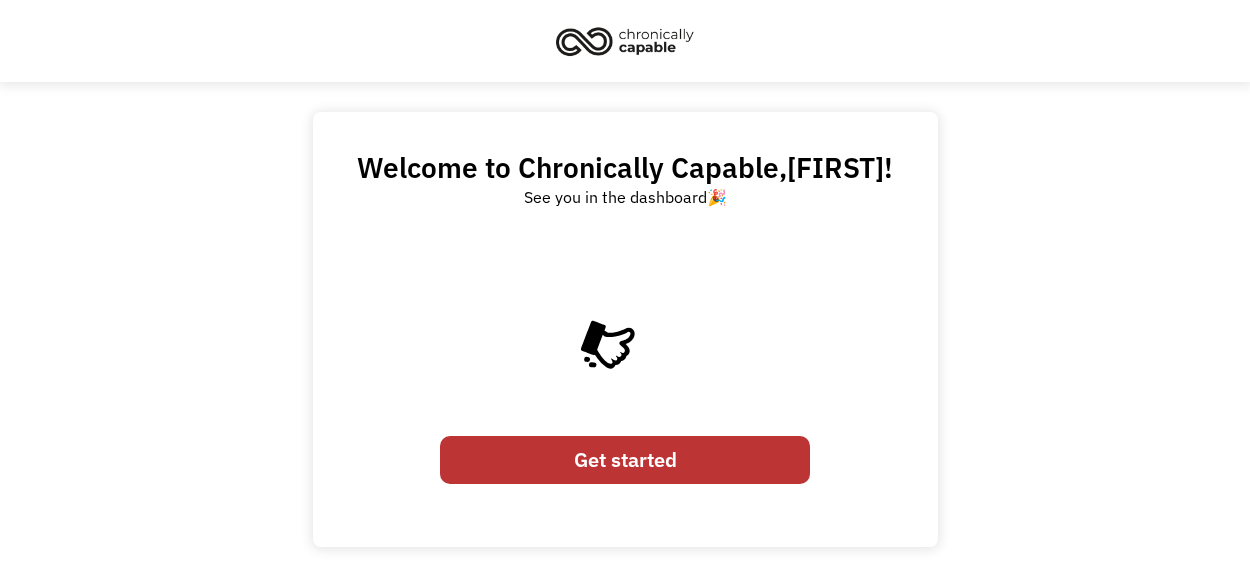 scroll, scrollTop: 0, scrollLeft: 0, axis: both 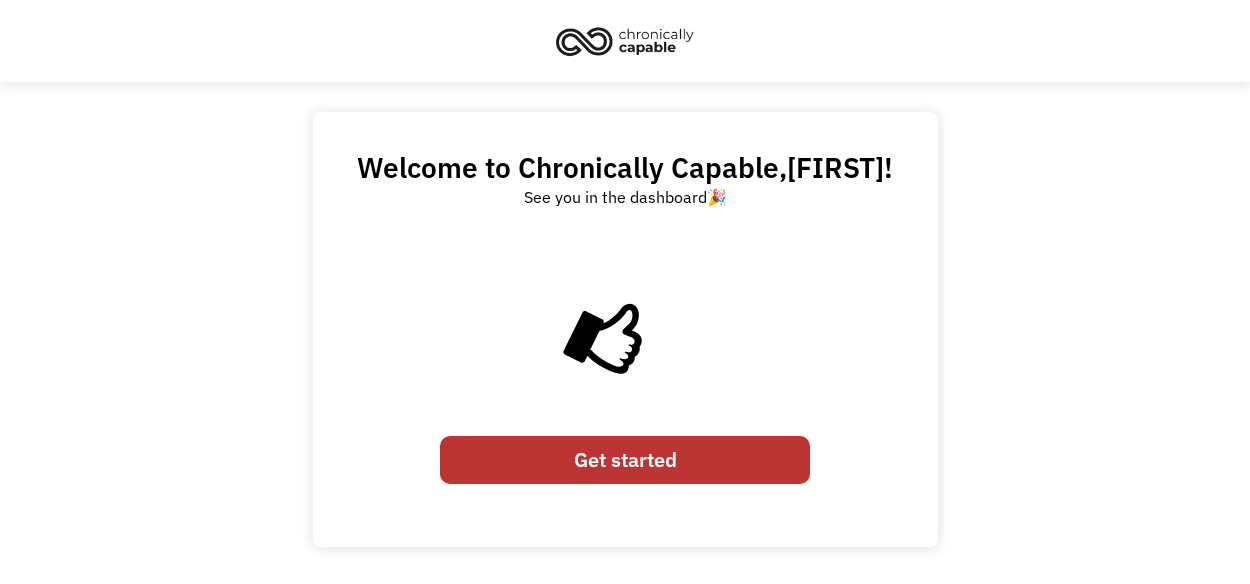 click on "Get started" at bounding box center (625, 459) 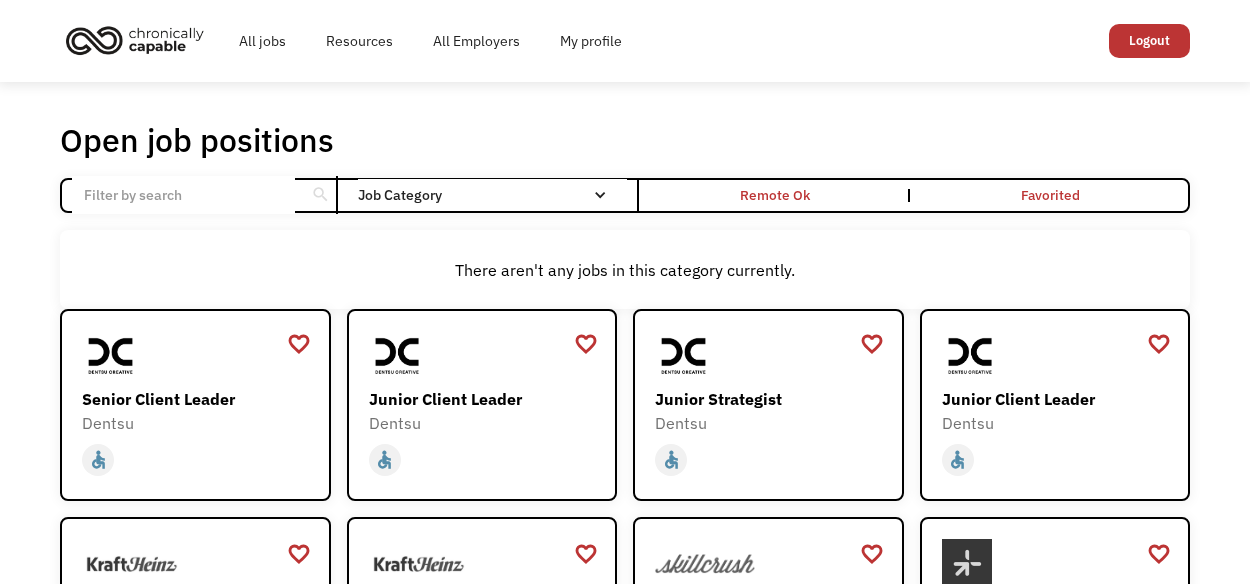 scroll, scrollTop: 0, scrollLeft: 0, axis: both 